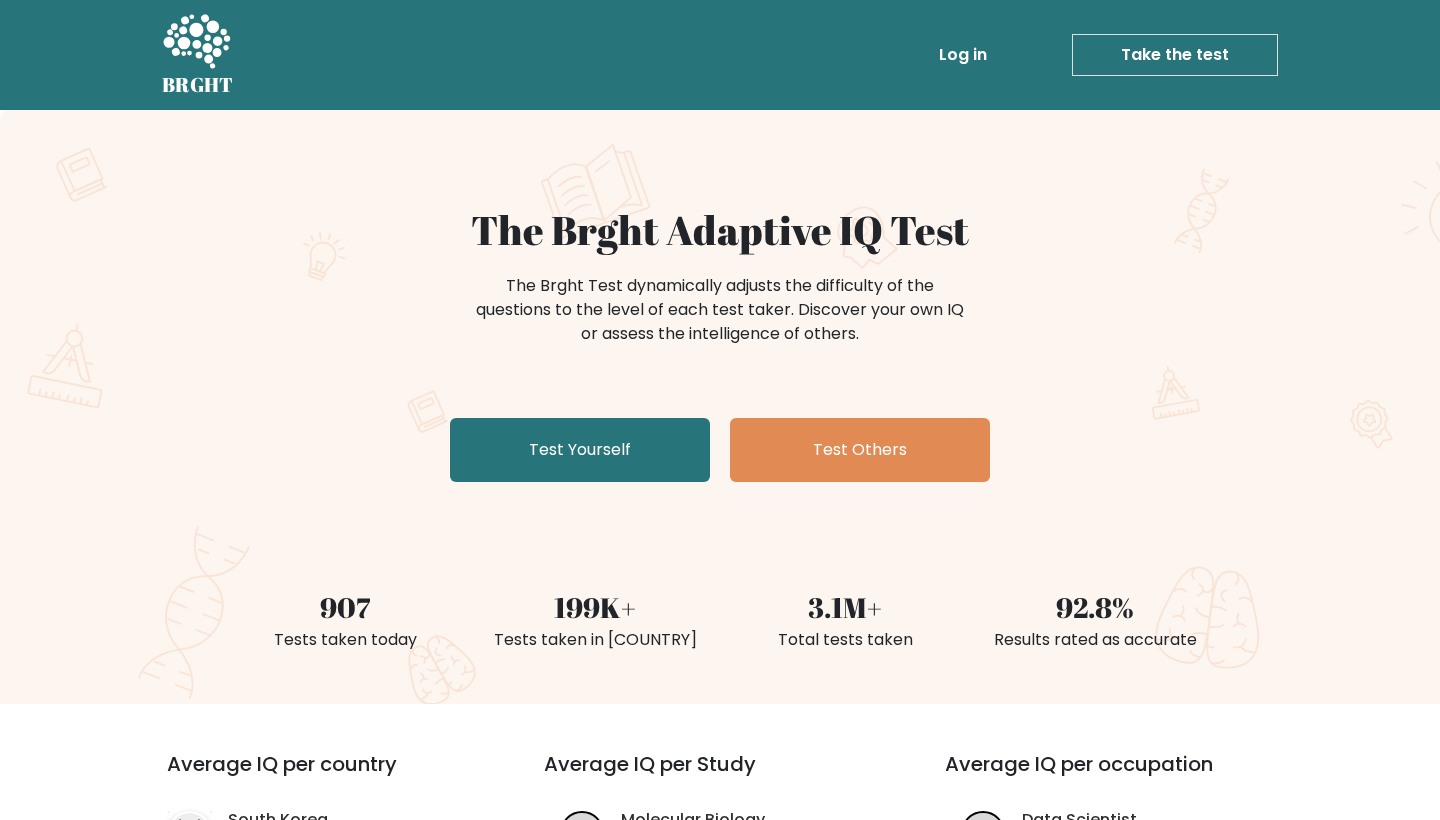 scroll, scrollTop: 0, scrollLeft: 0, axis: both 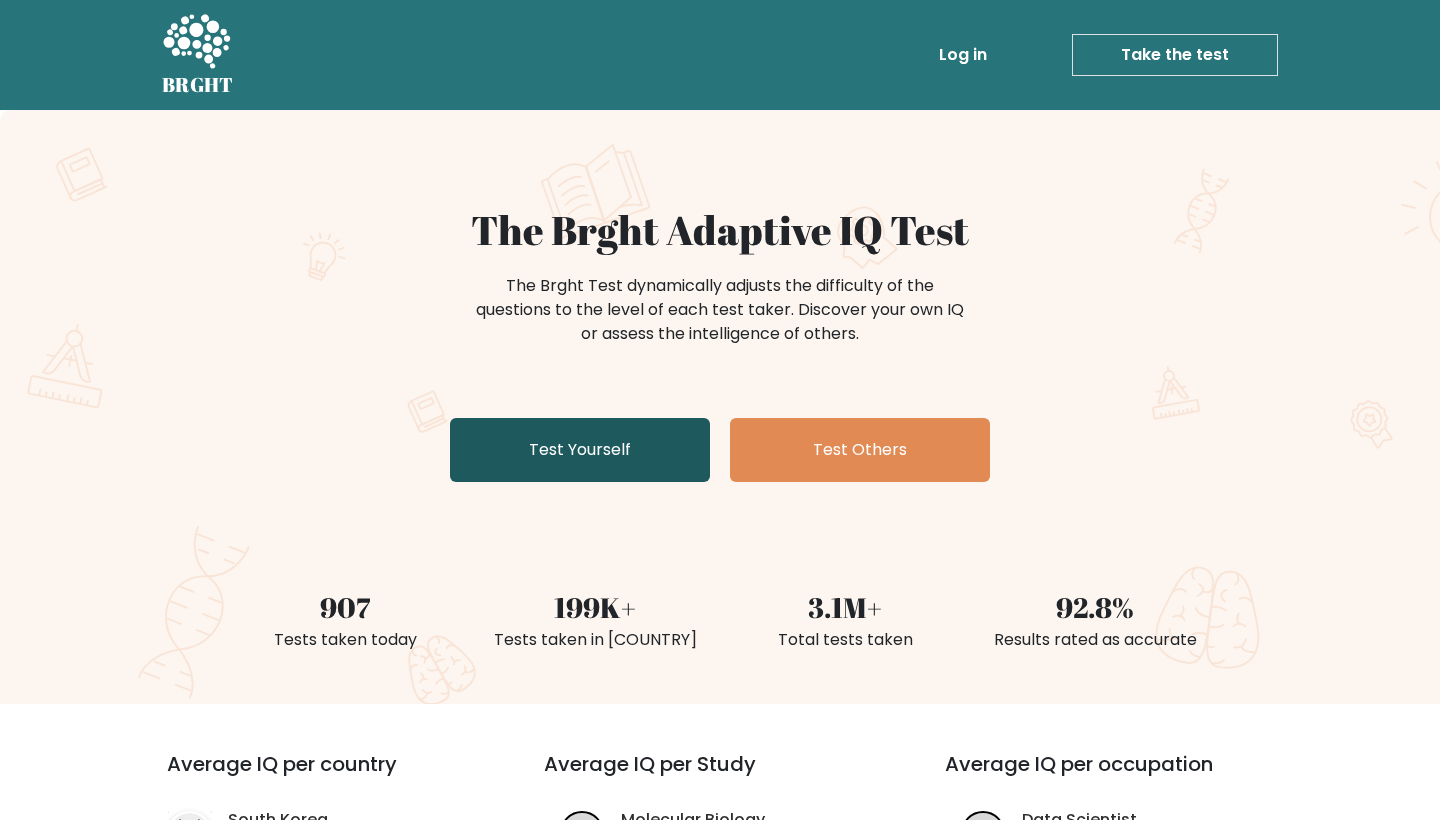 click on "Test Yourself" at bounding box center (580, 450) 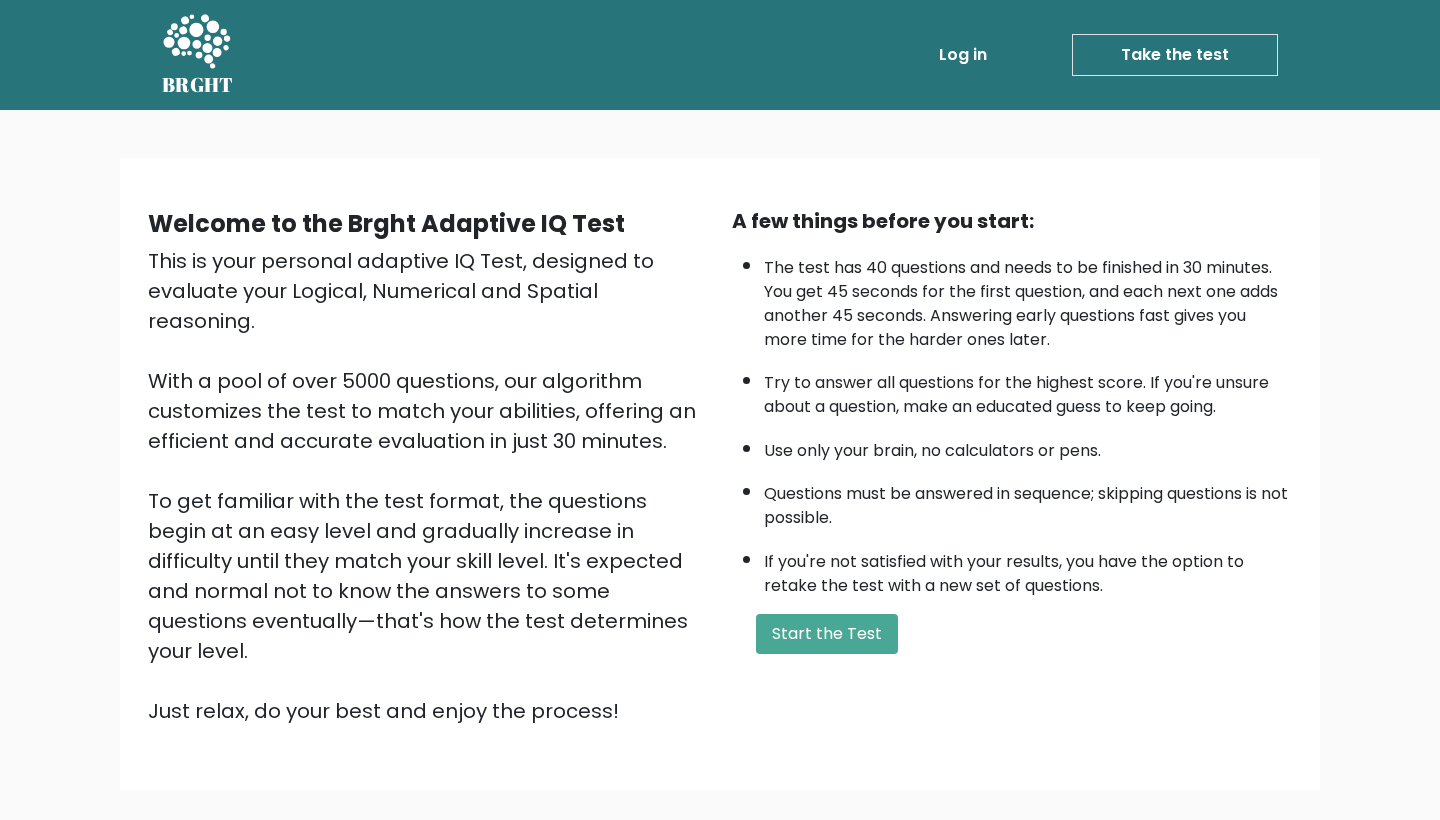 scroll, scrollTop: 0, scrollLeft: 0, axis: both 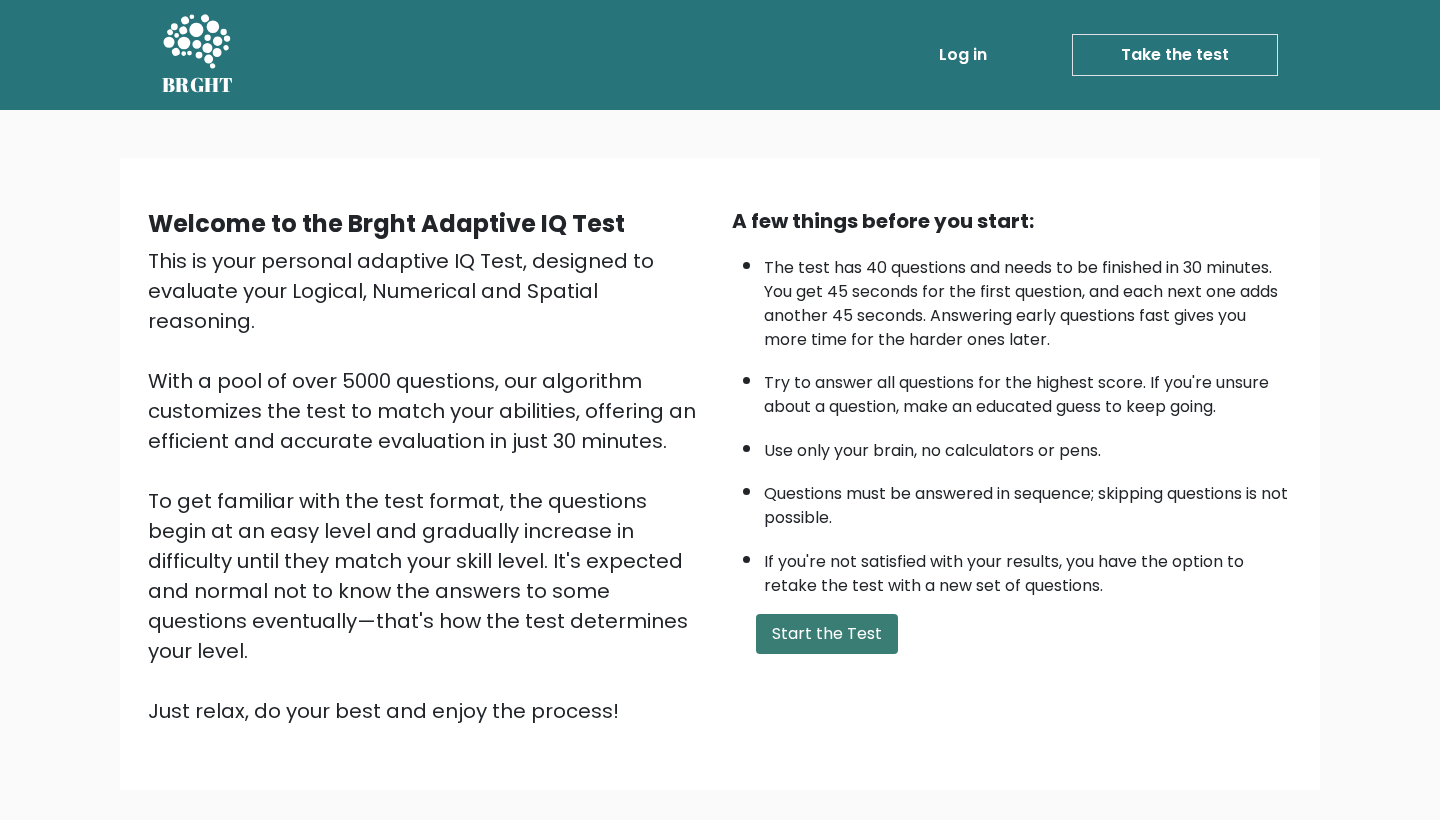click on "Start the Test" at bounding box center [827, 634] 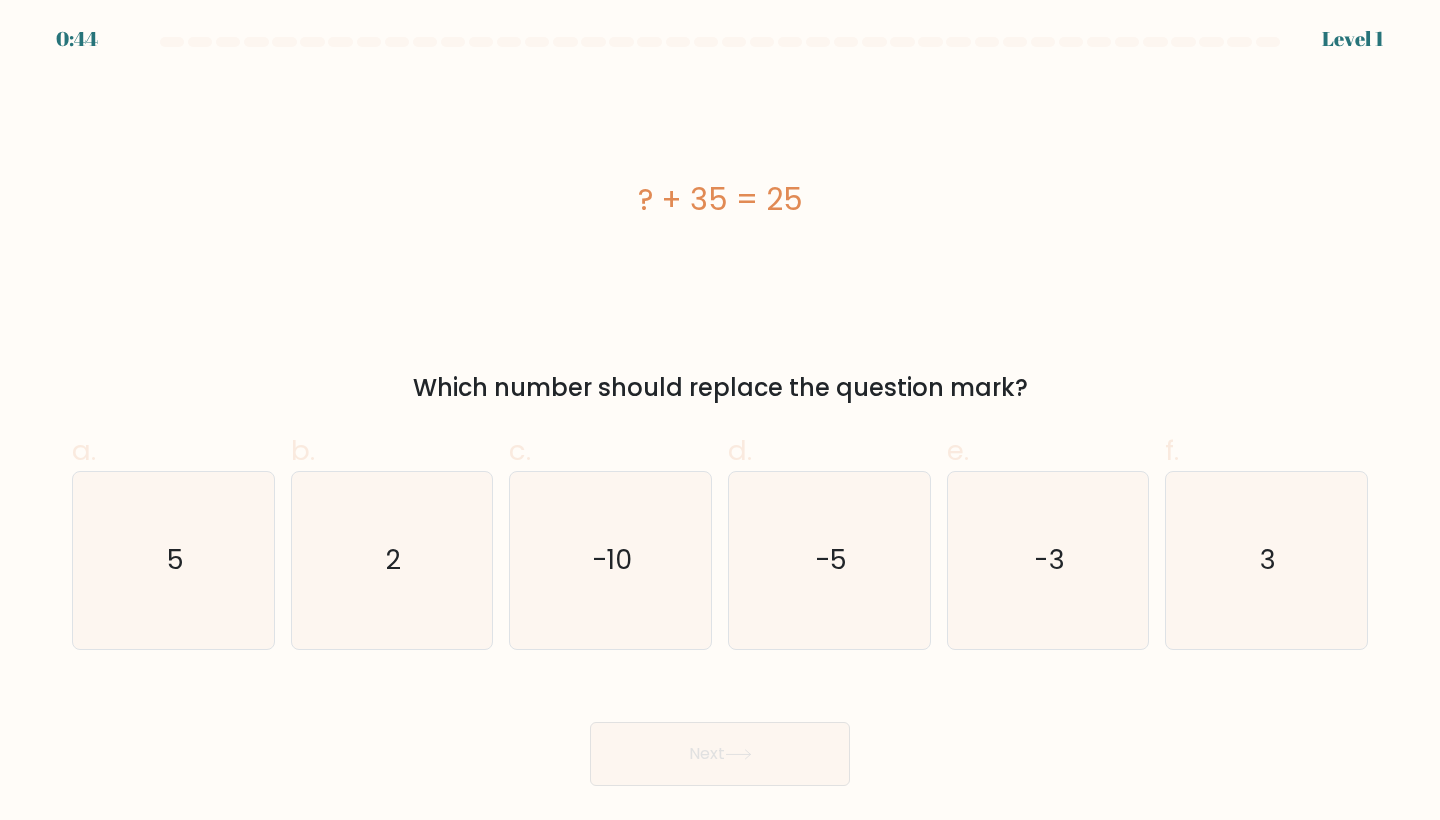 scroll, scrollTop: 0, scrollLeft: 0, axis: both 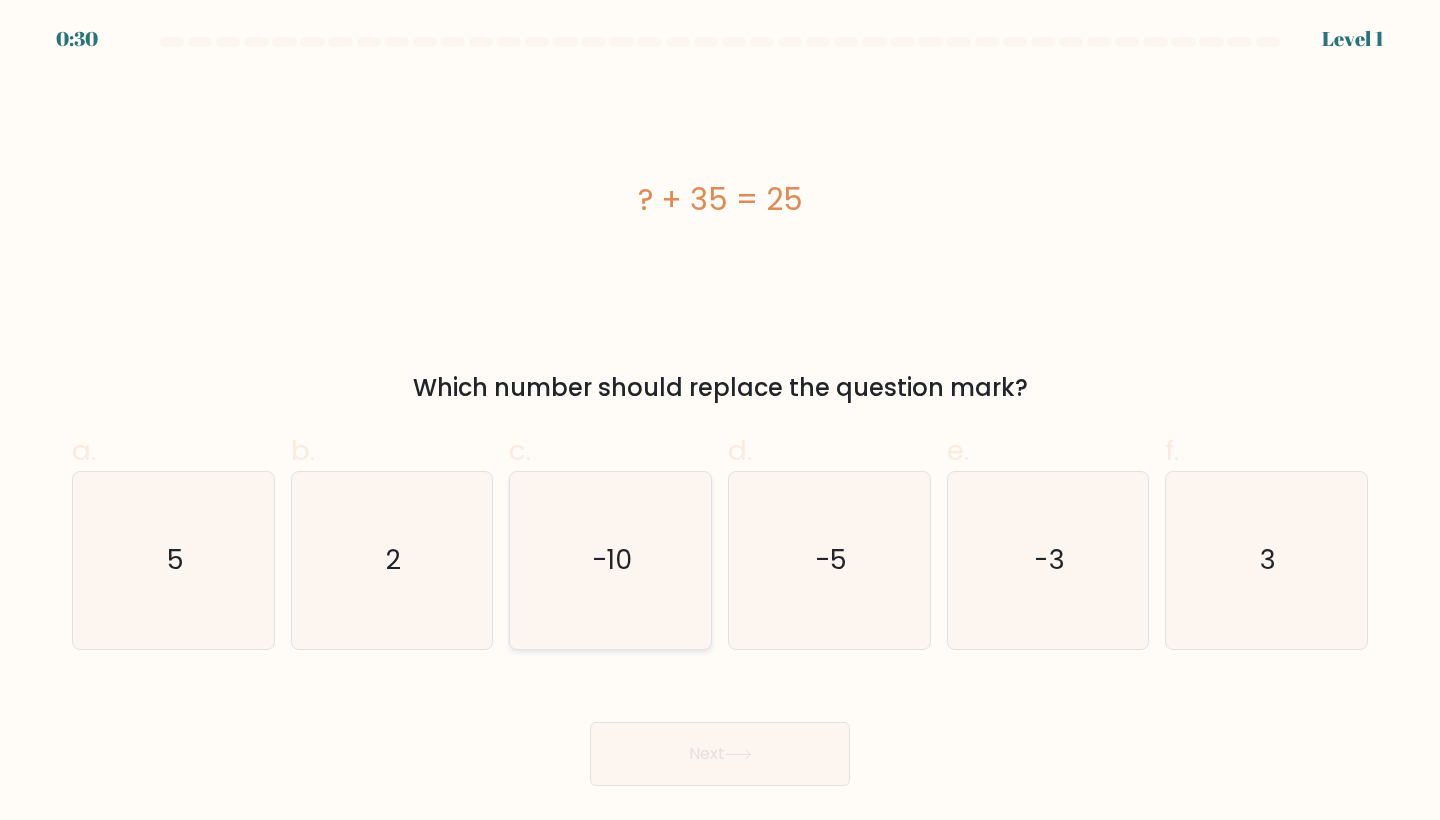 click on "-10" 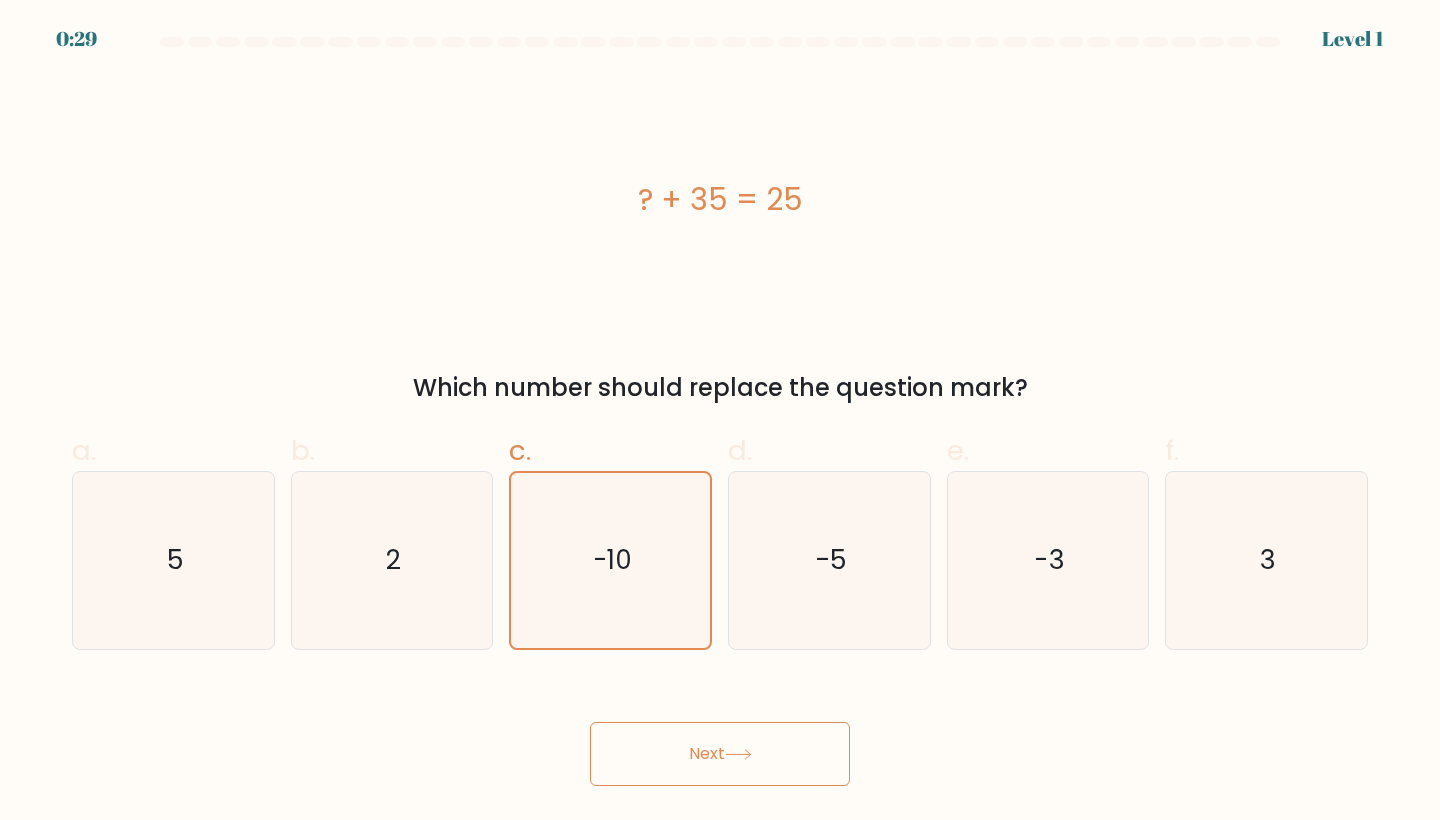 click on "Next" at bounding box center (720, 754) 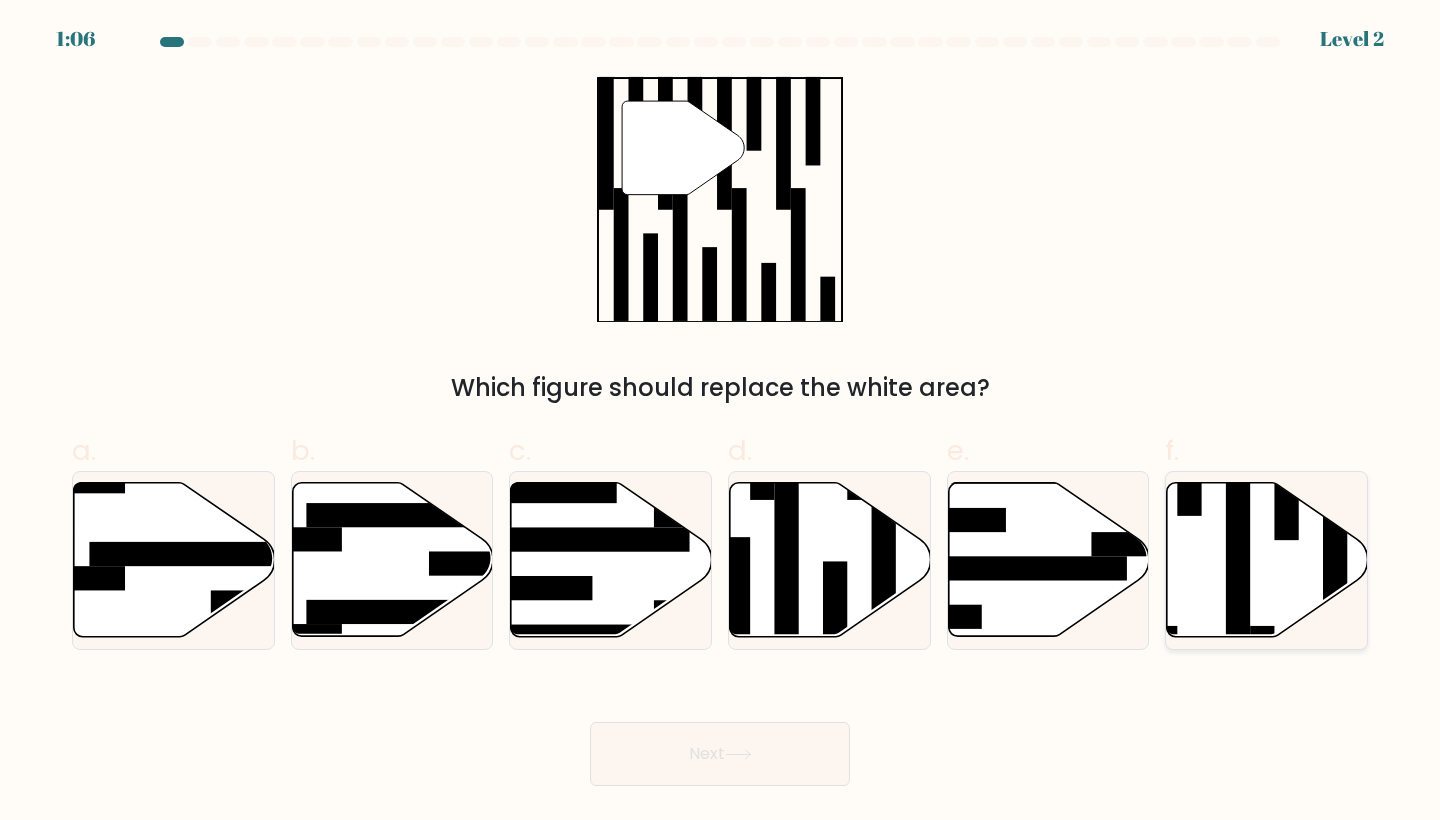 click 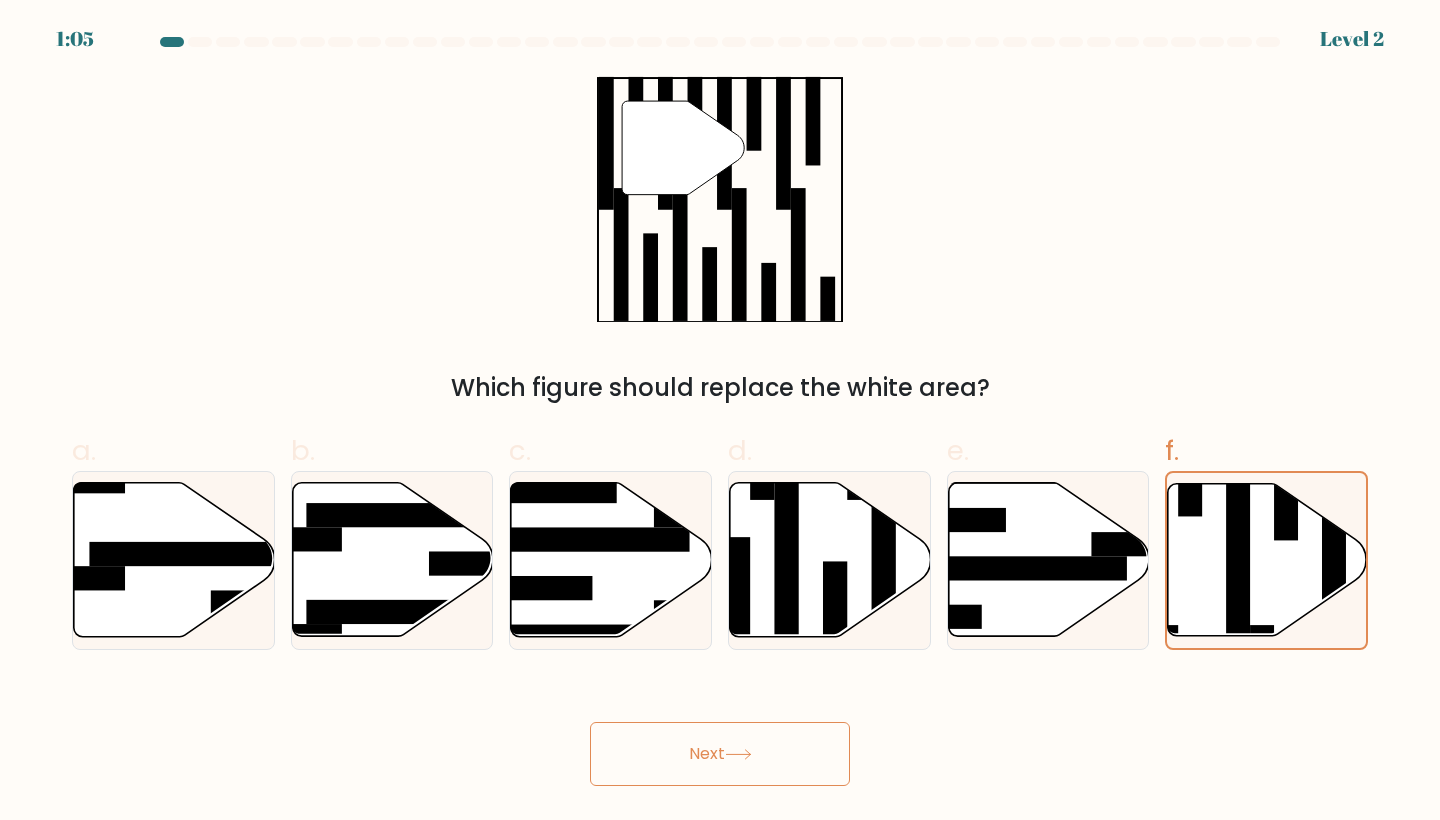 click on "Next" at bounding box center [720, 754] 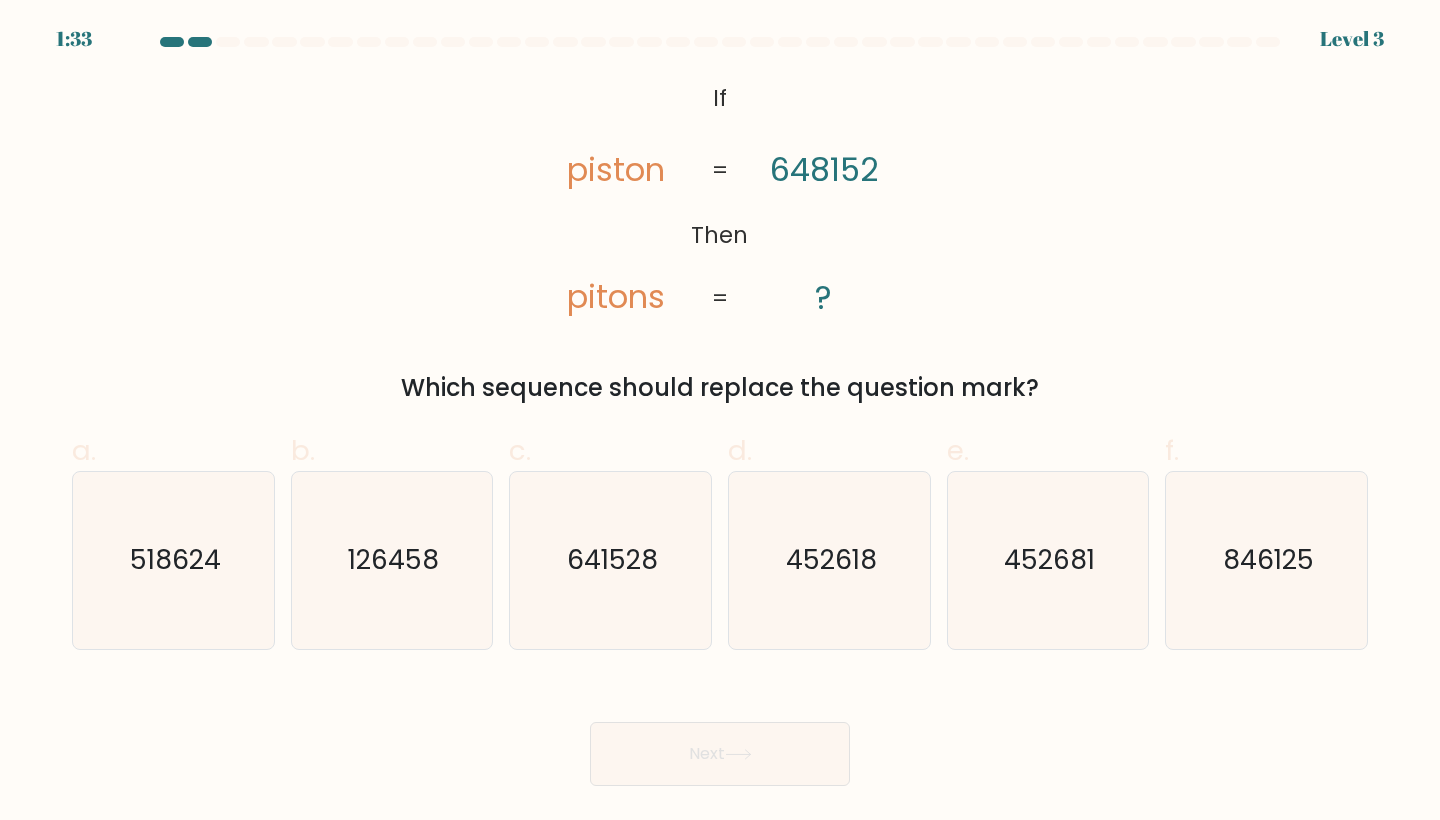 drag, startPoint x: 710, startPoint y: 93, endPoint x: 819, endPoint y: 270, distance: 207.87015 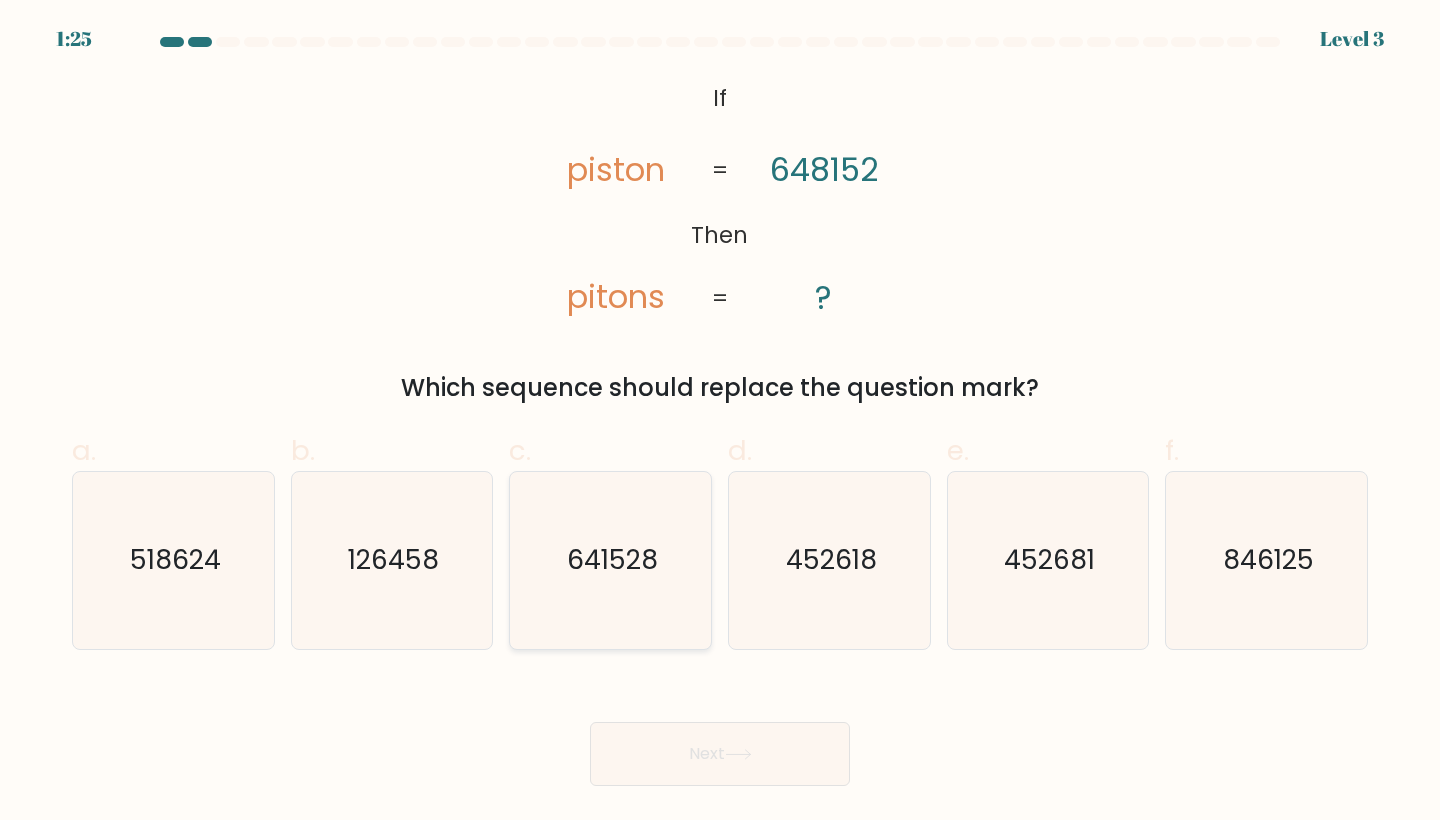 click on "641528" 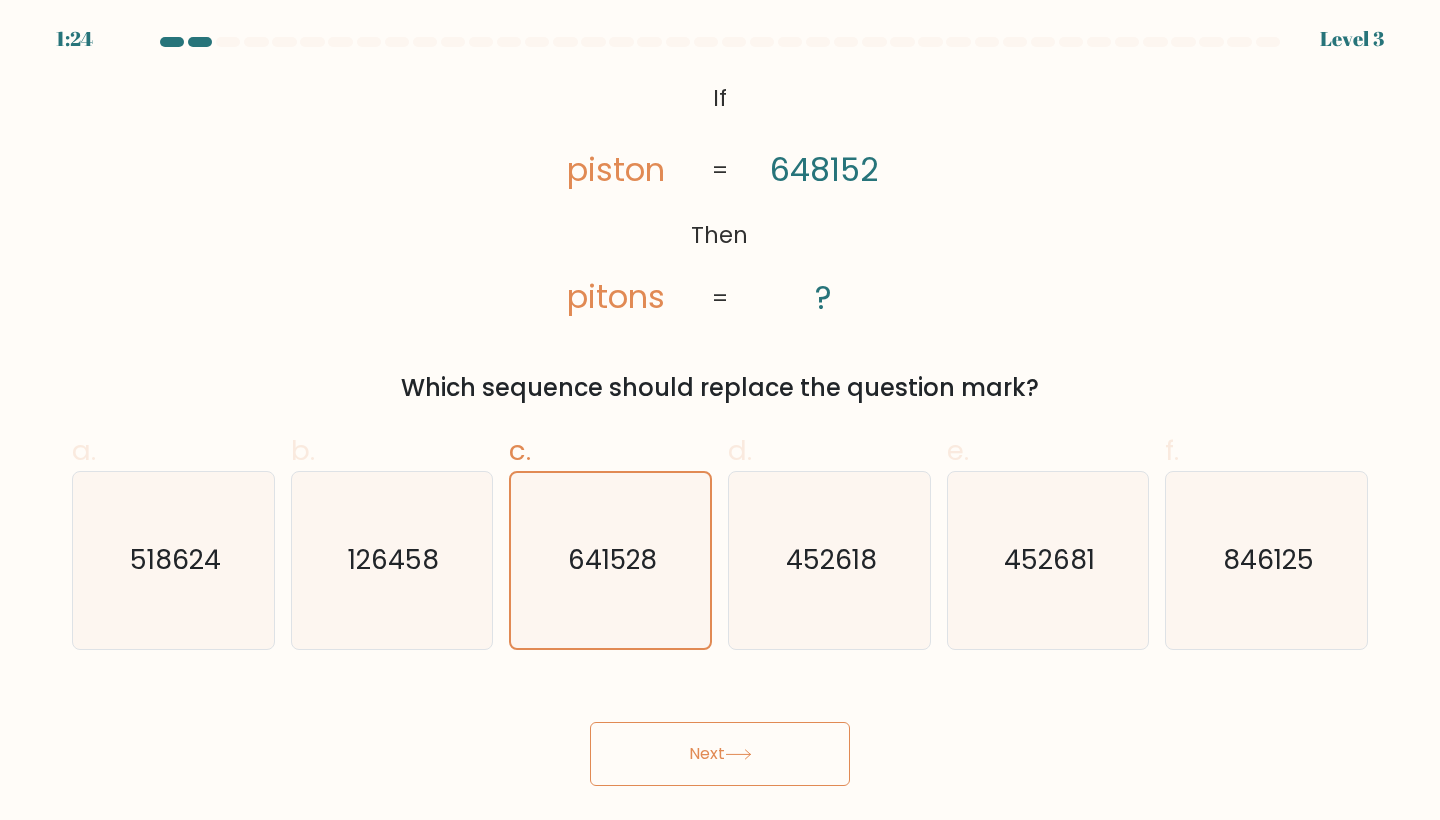 click on "Next" at bounding box center (720, 754) 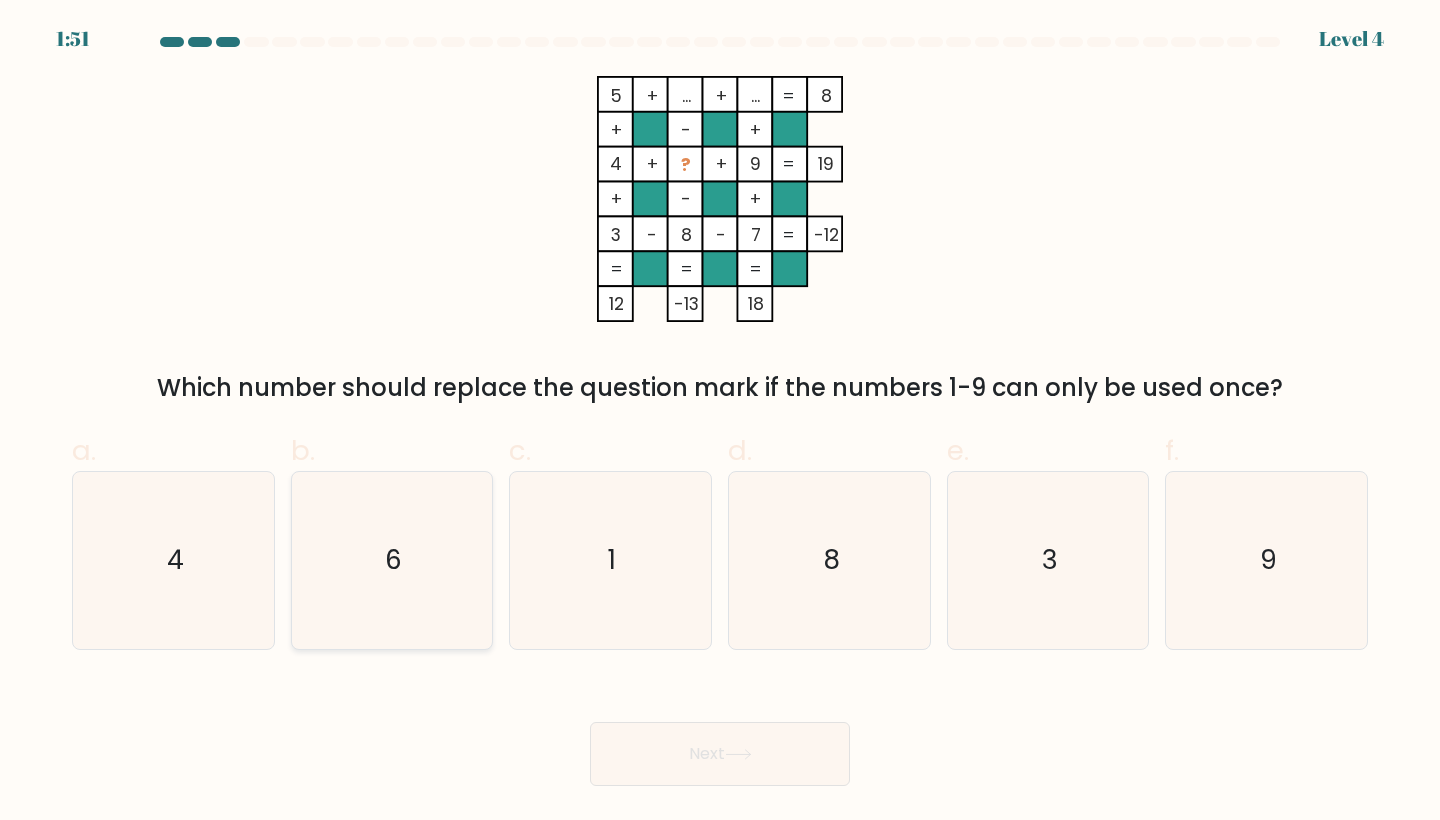 click on "6" 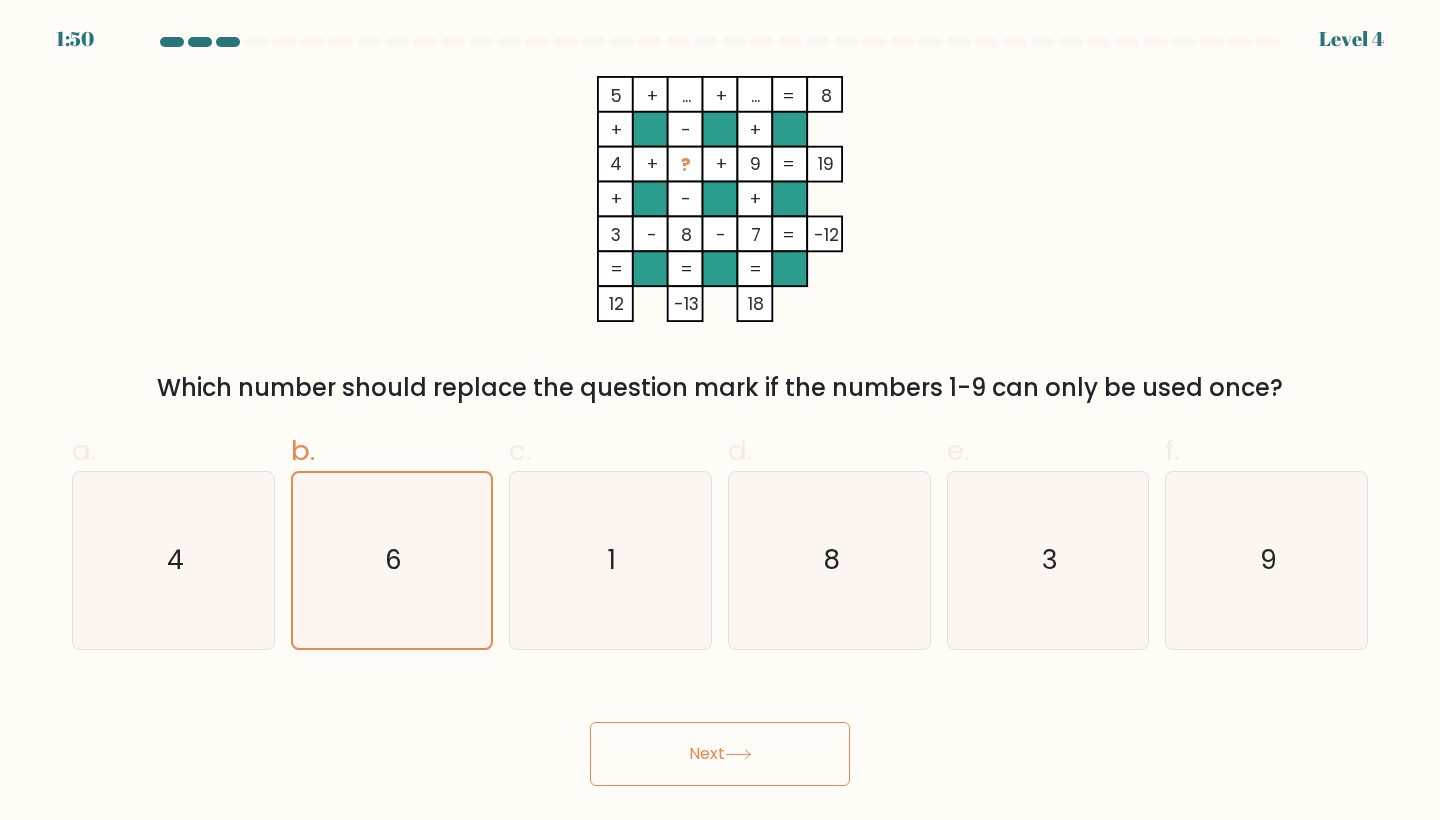 click on "Next" at bounding box center (720, 754) 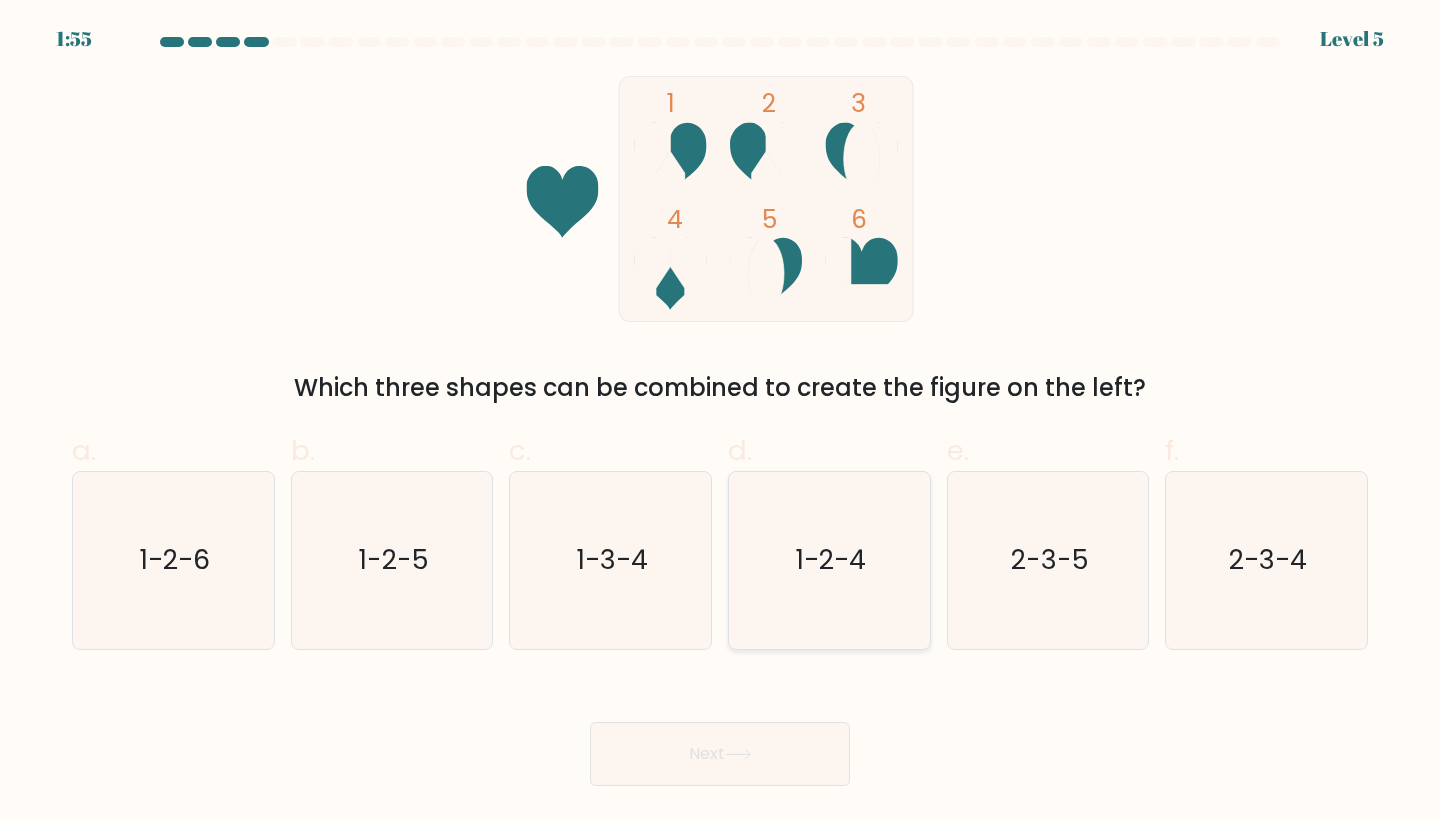 click on "1-2-4" 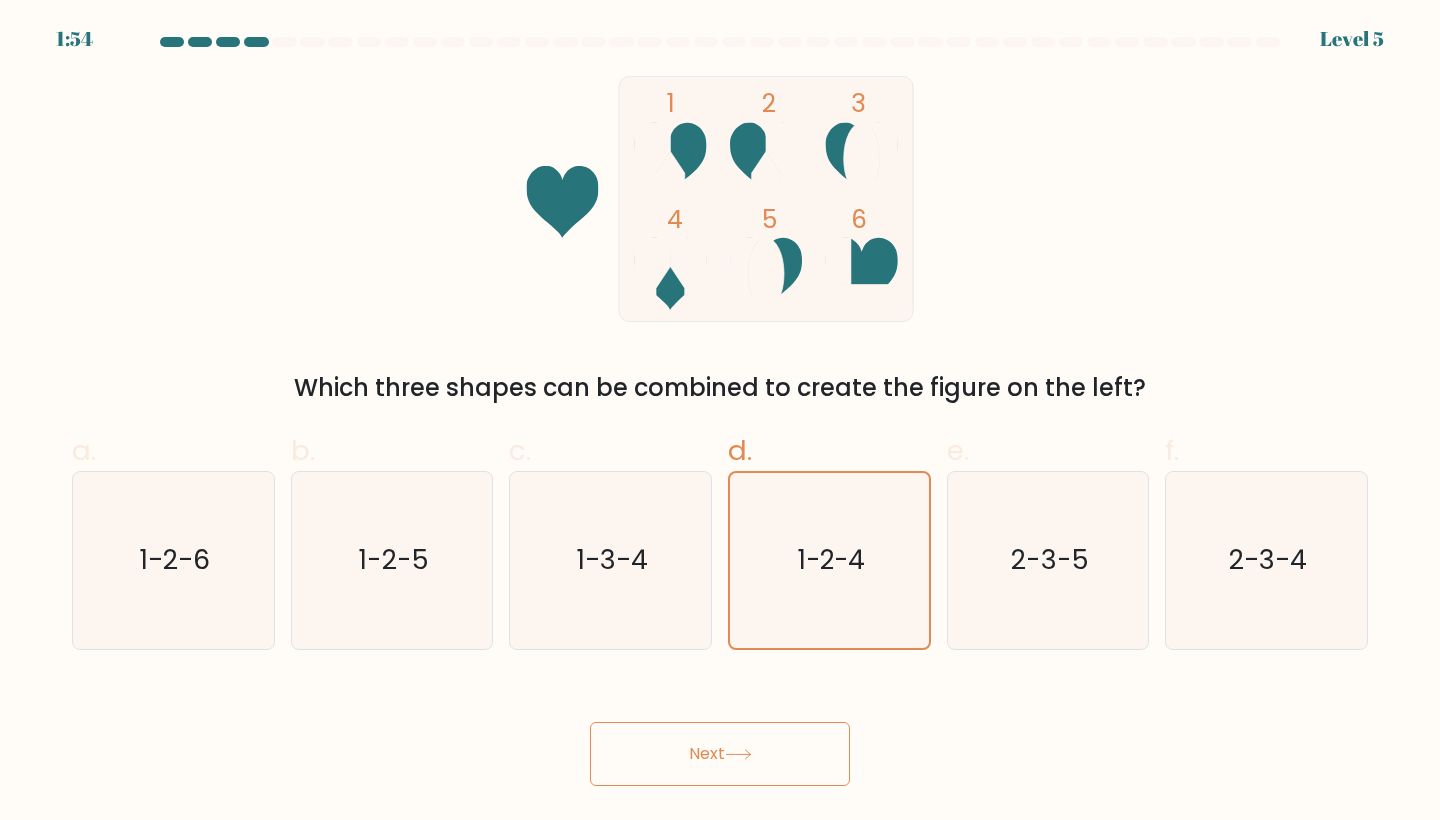 click on "Next" at bounding box center [720, 754] 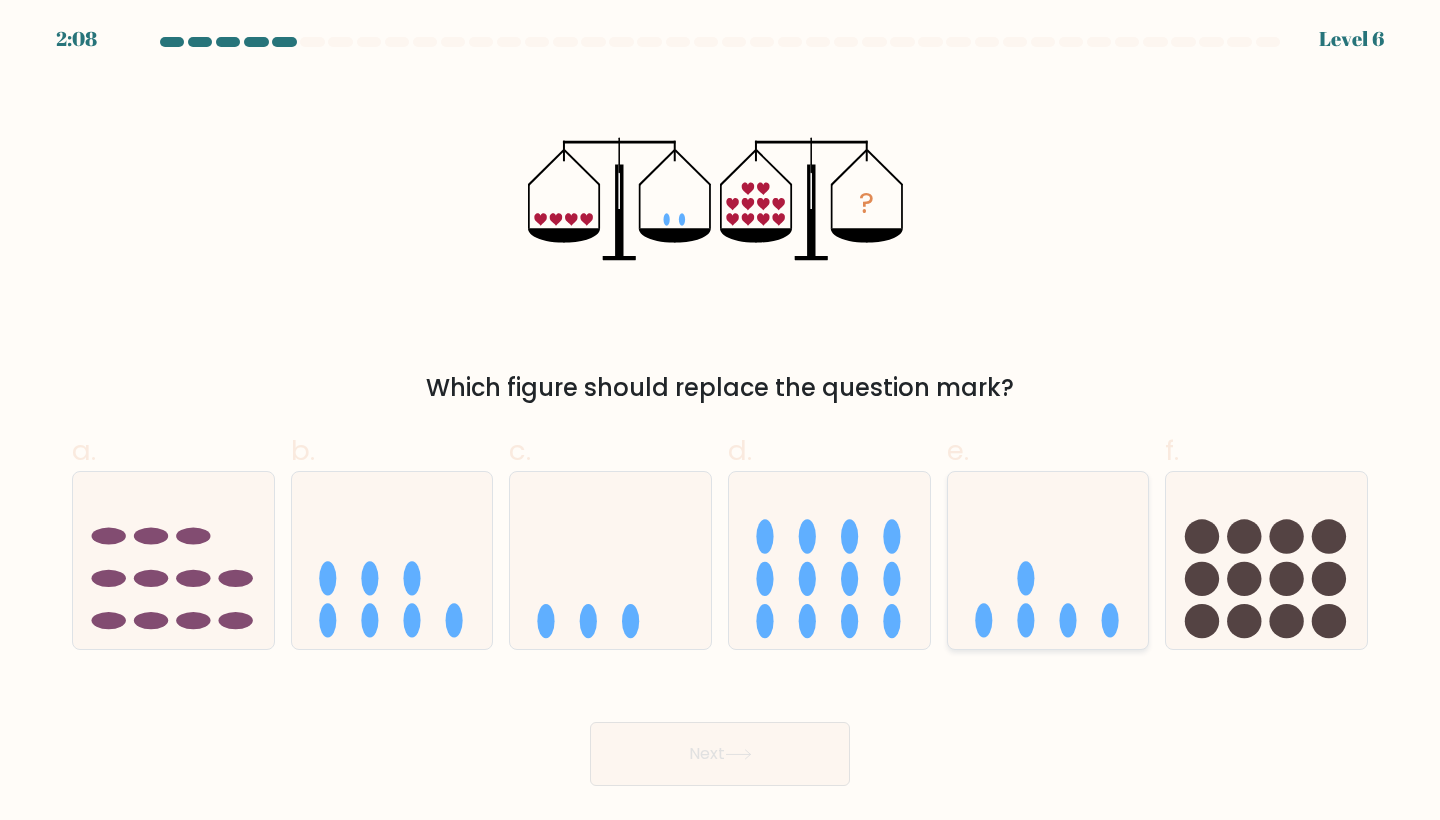 click 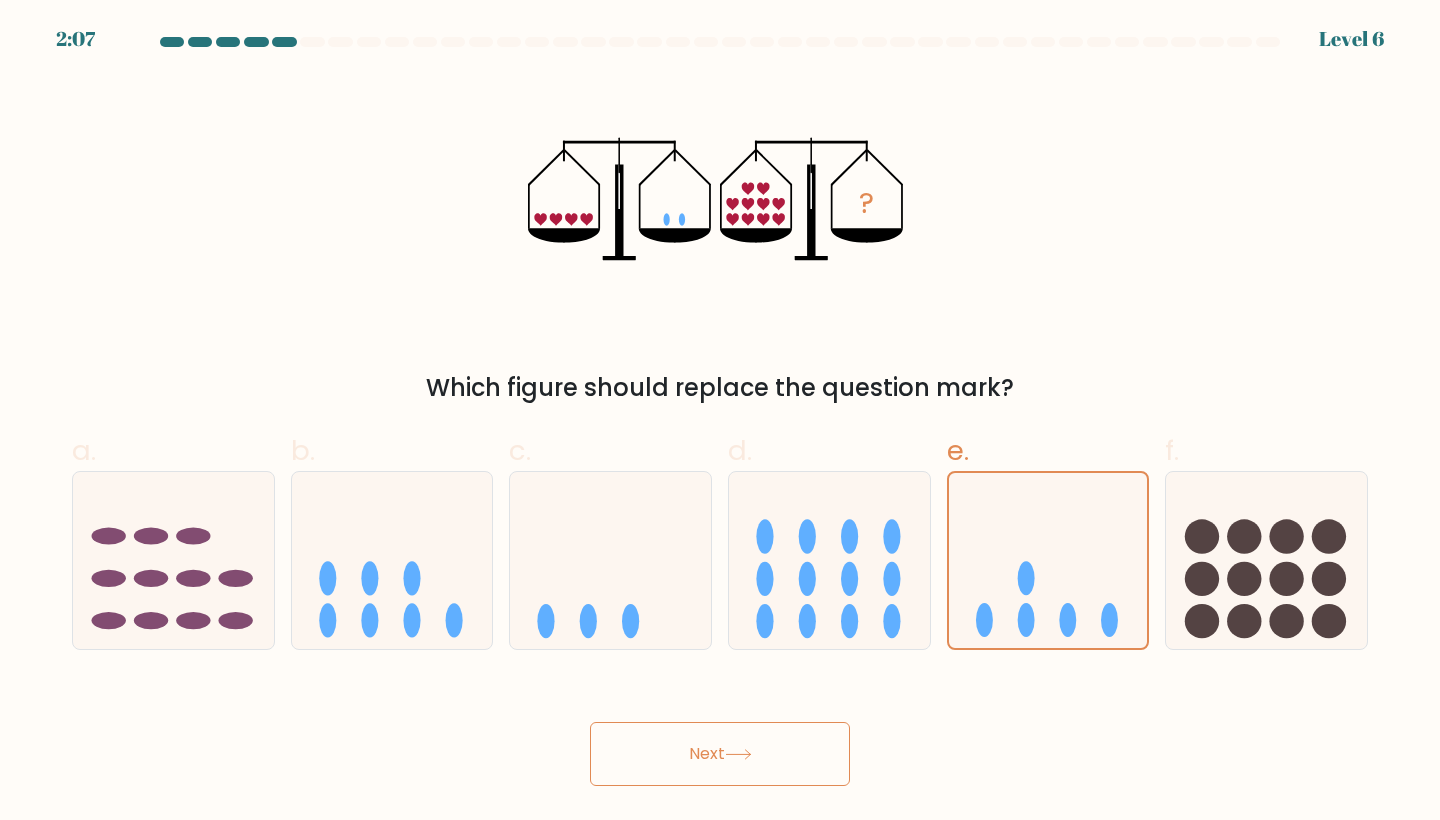 click on "Next" at bounding box center (720, 754) 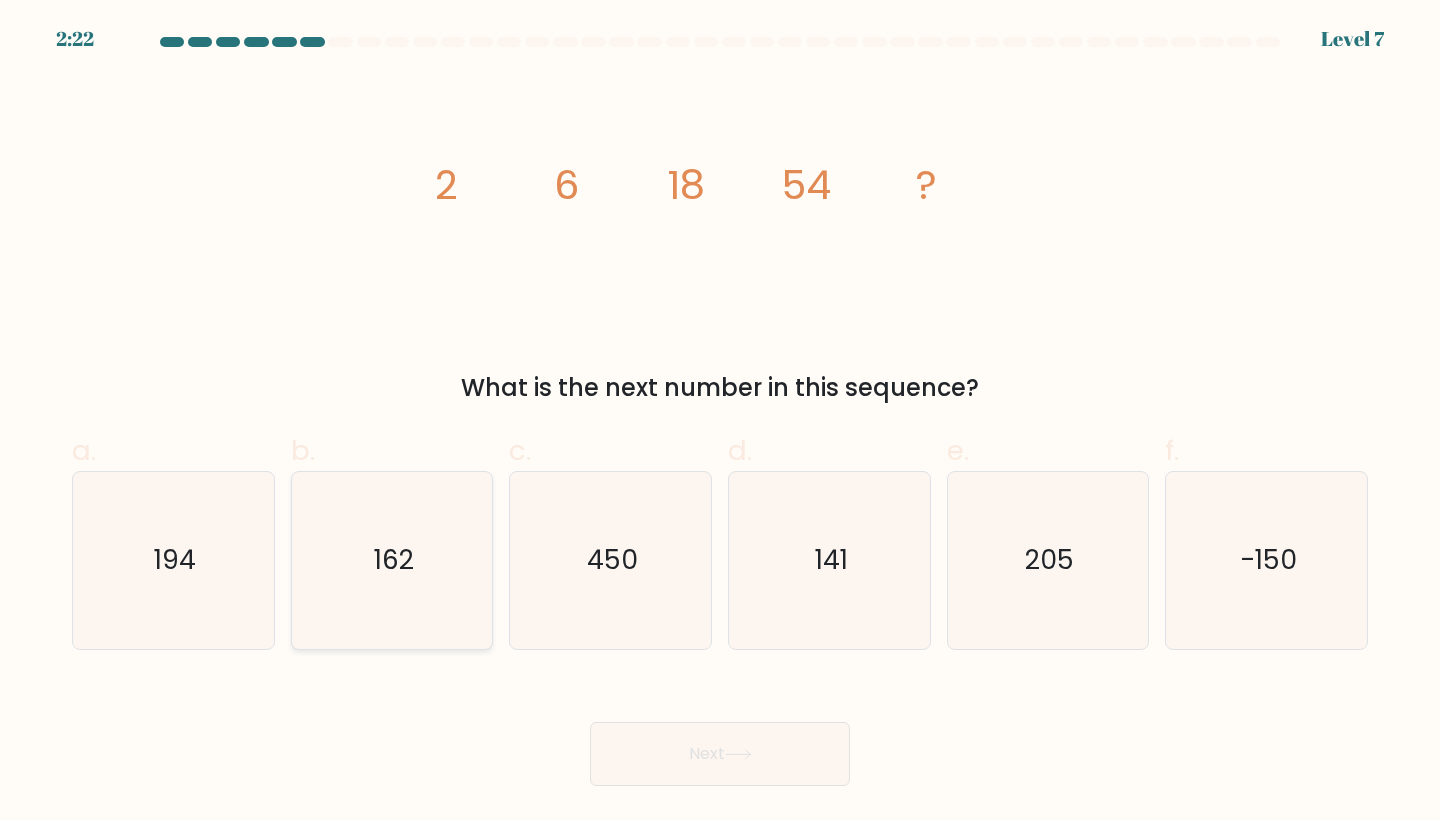 click on "162" 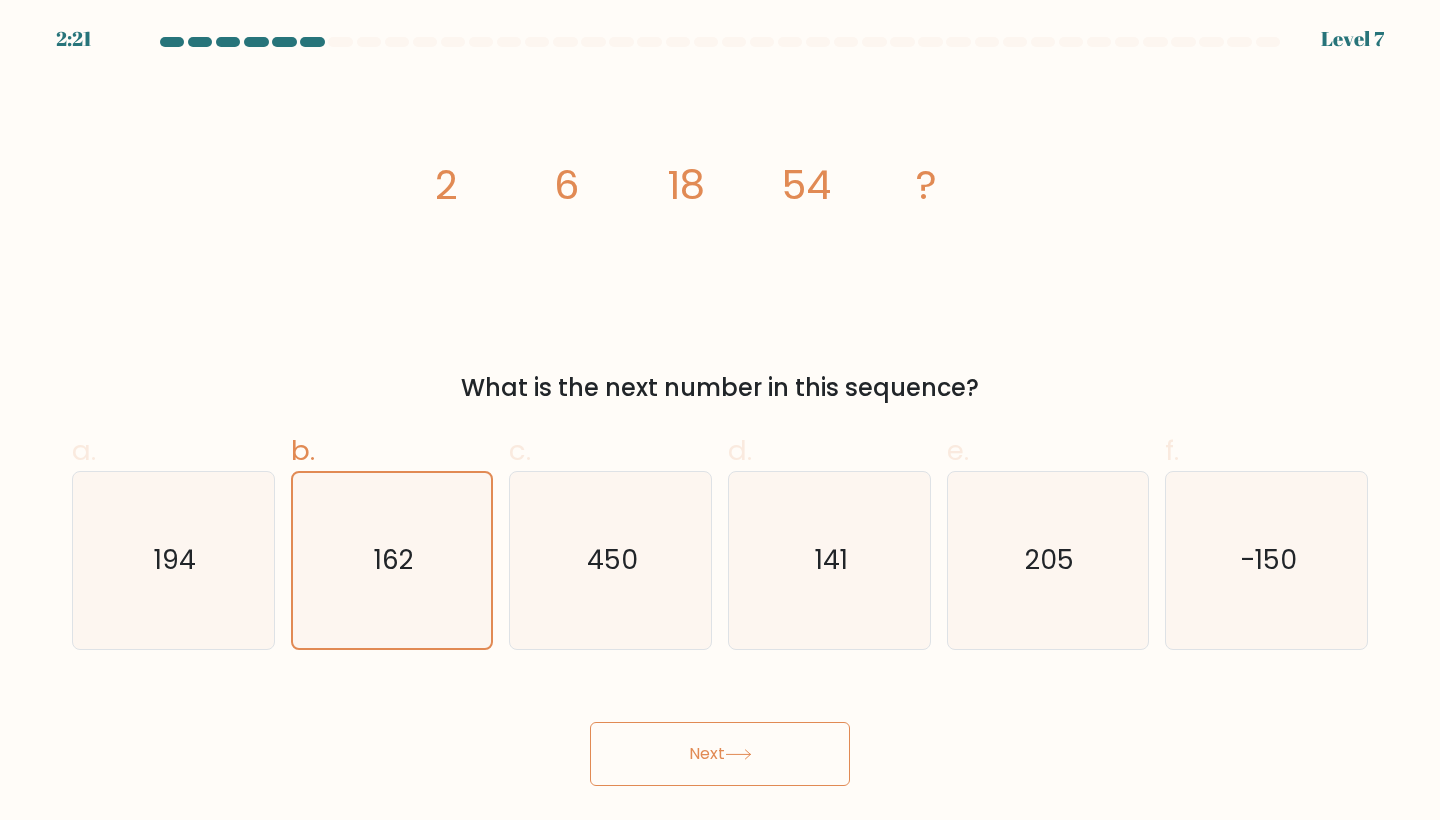 click on "Next" at bounding box center [720, 754] 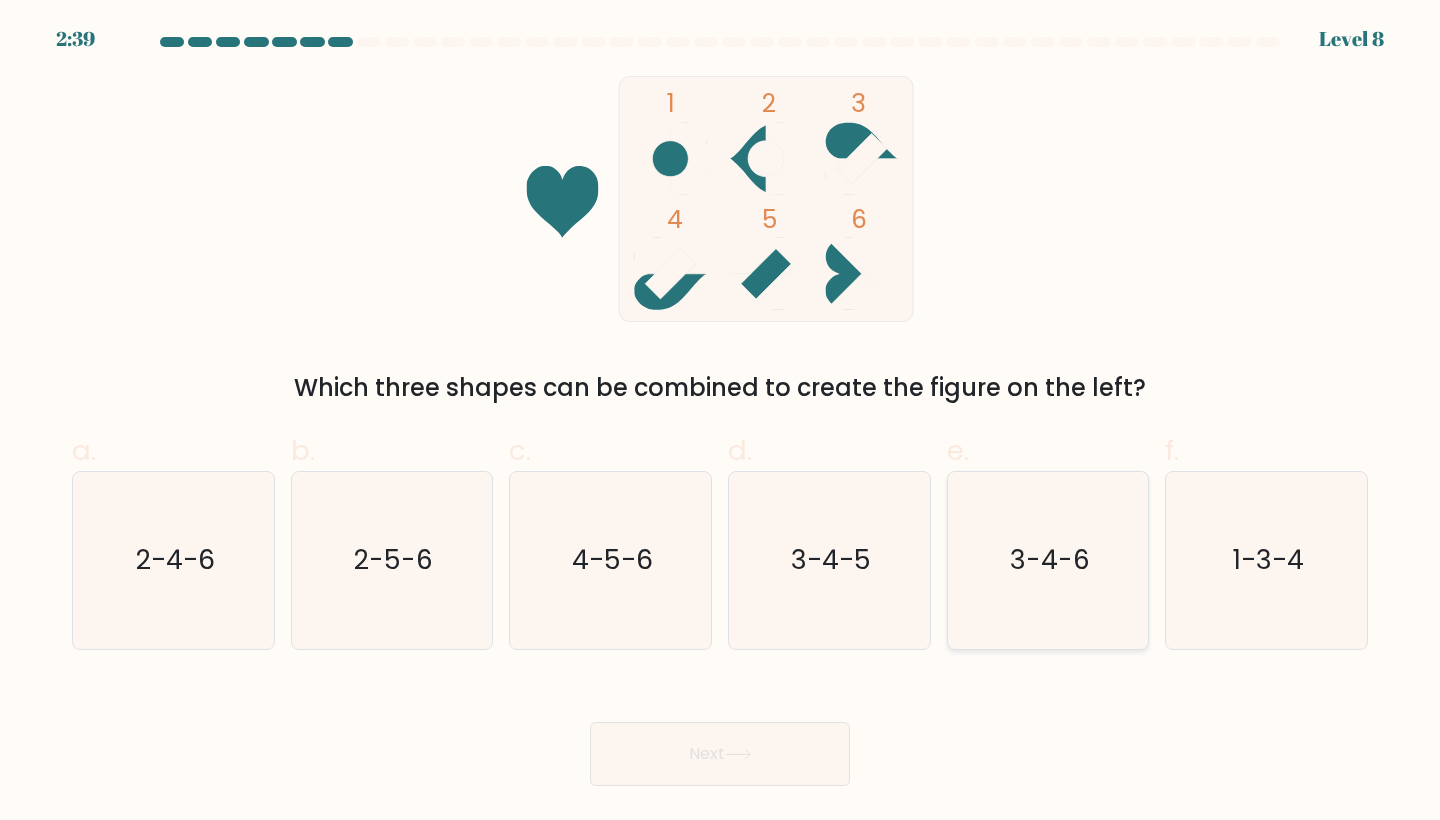 click on "3-4-6" 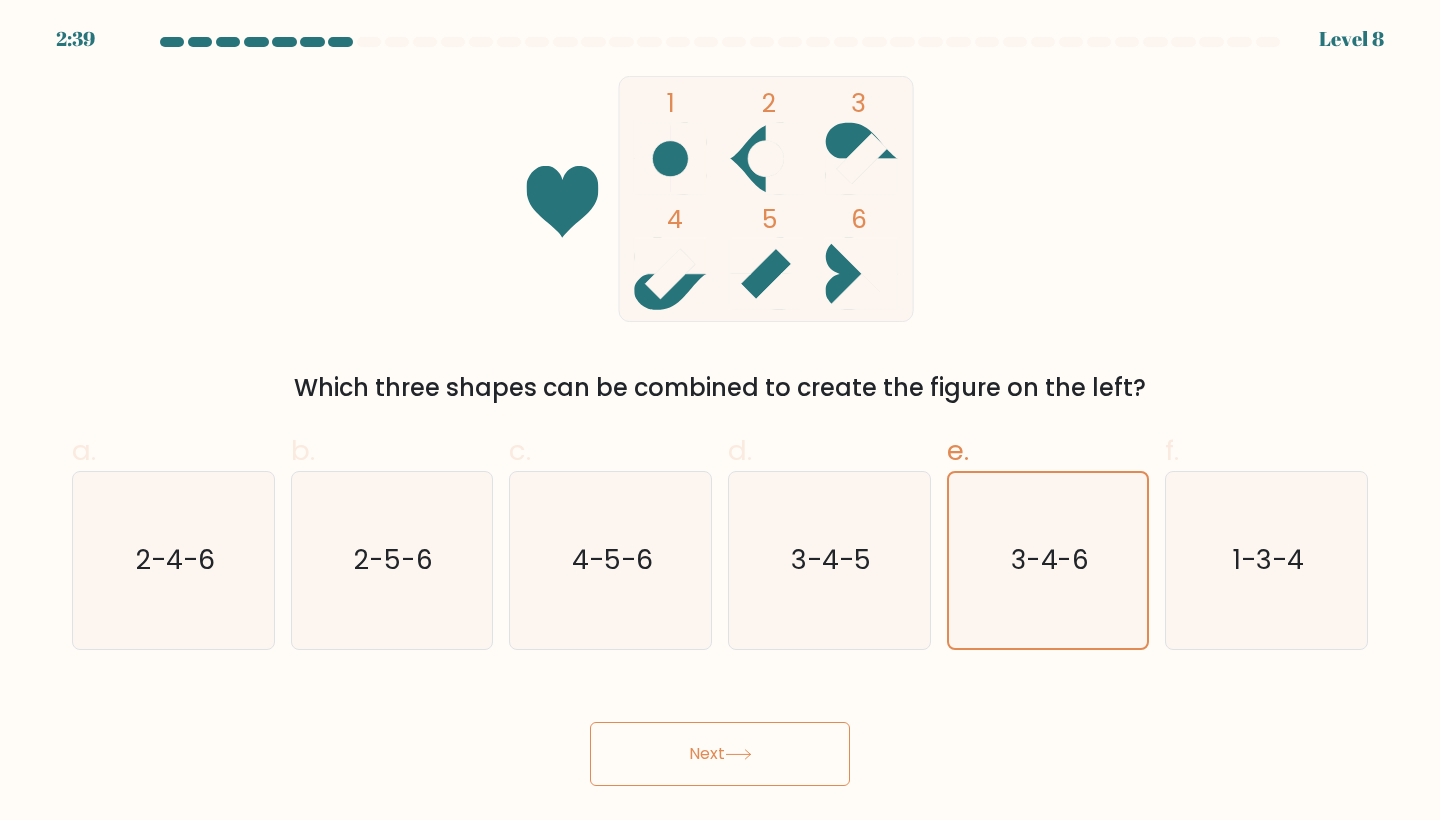 click on "Next" at bounding box center (720, 754) 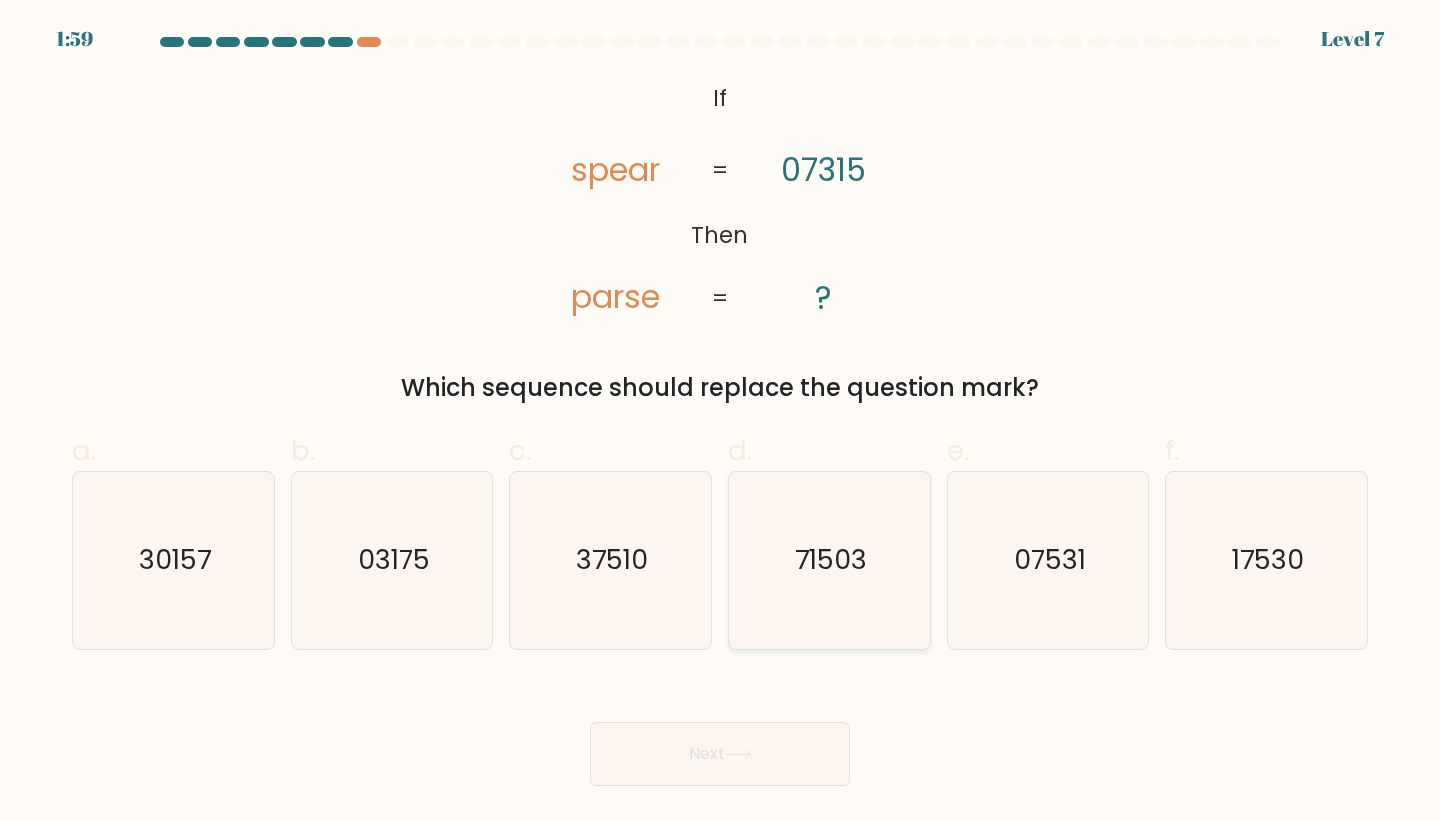 click on "71503" 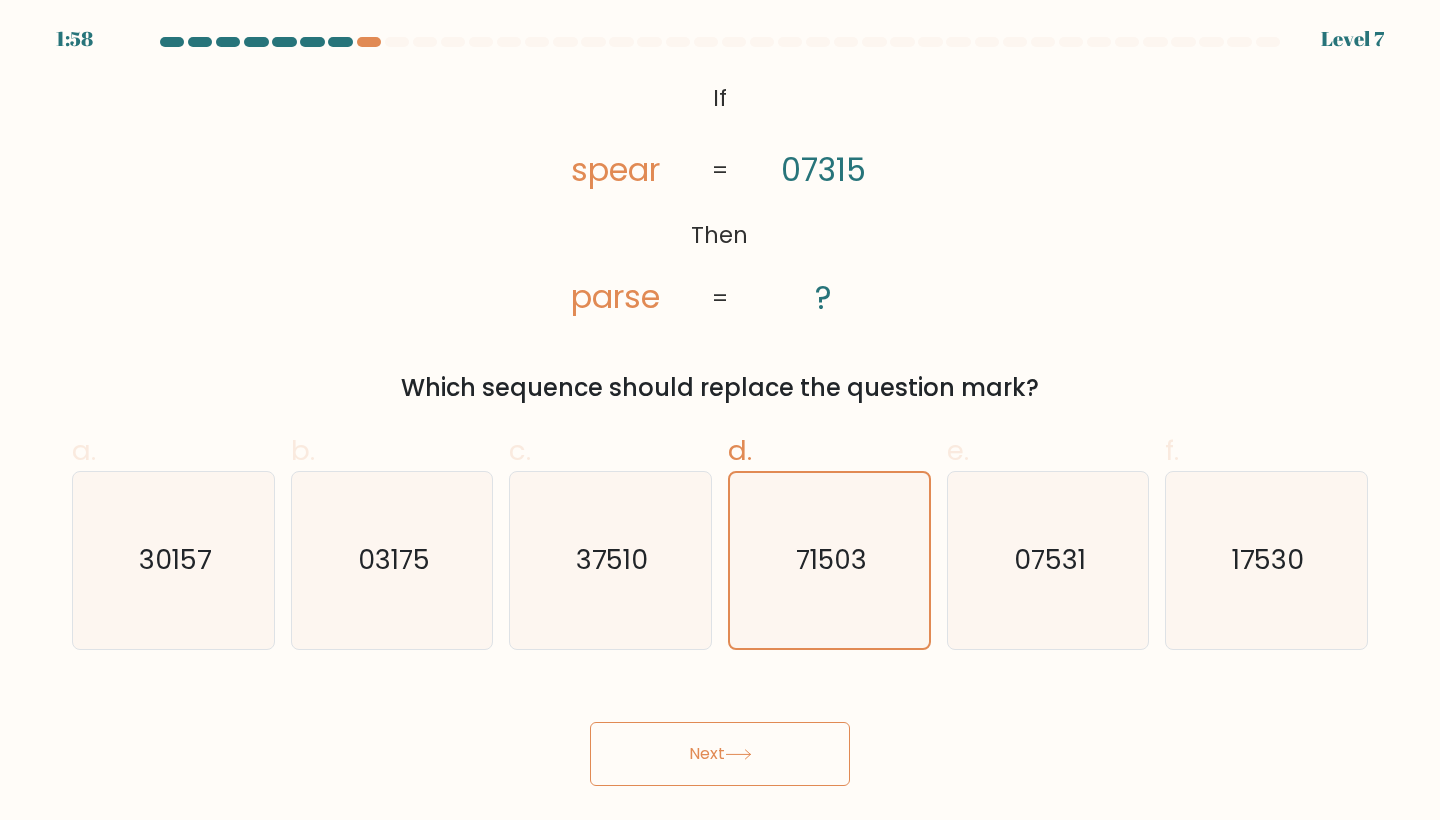 click on "Next" at bounding box center (720, 754) 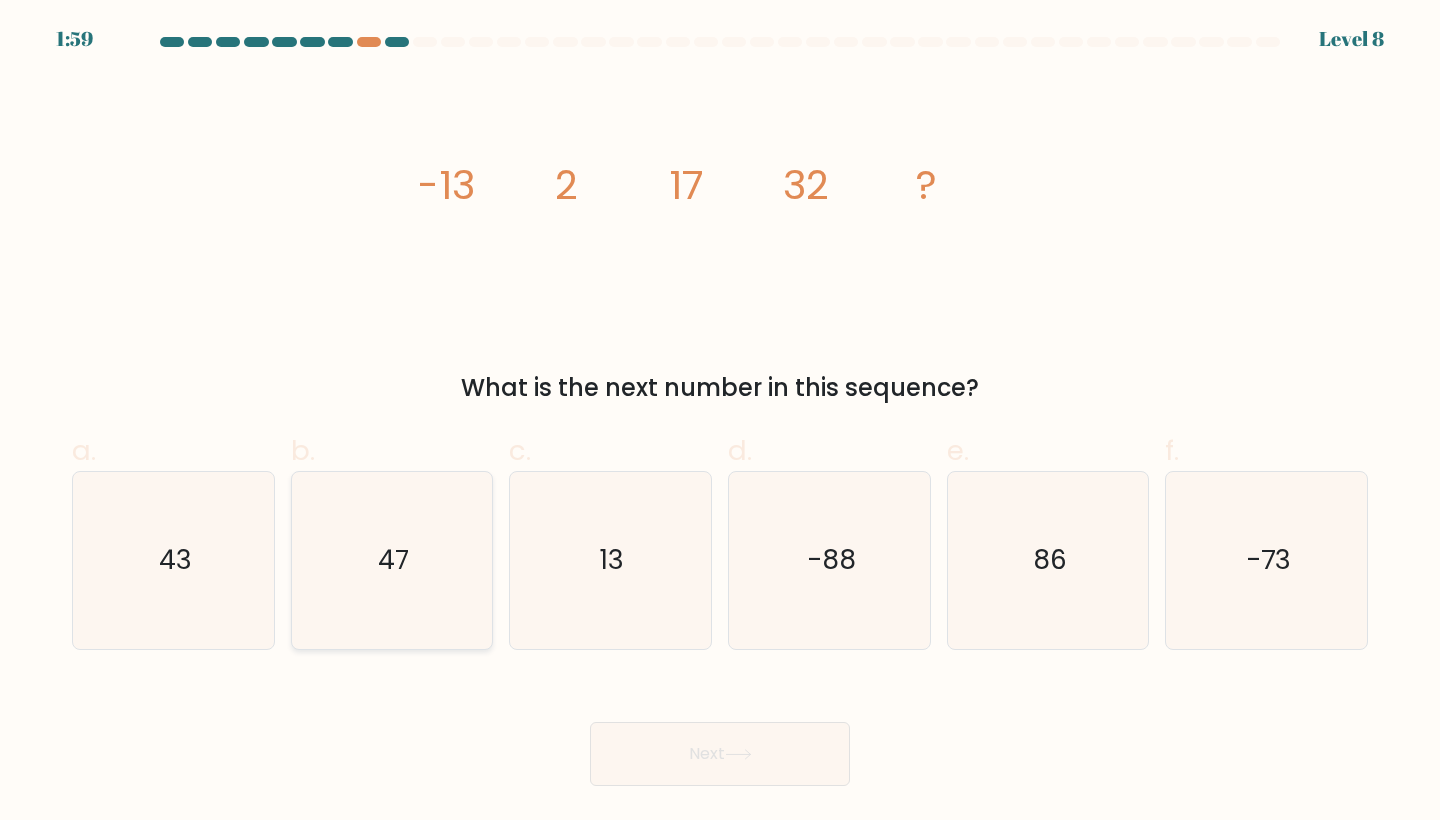click on "47" 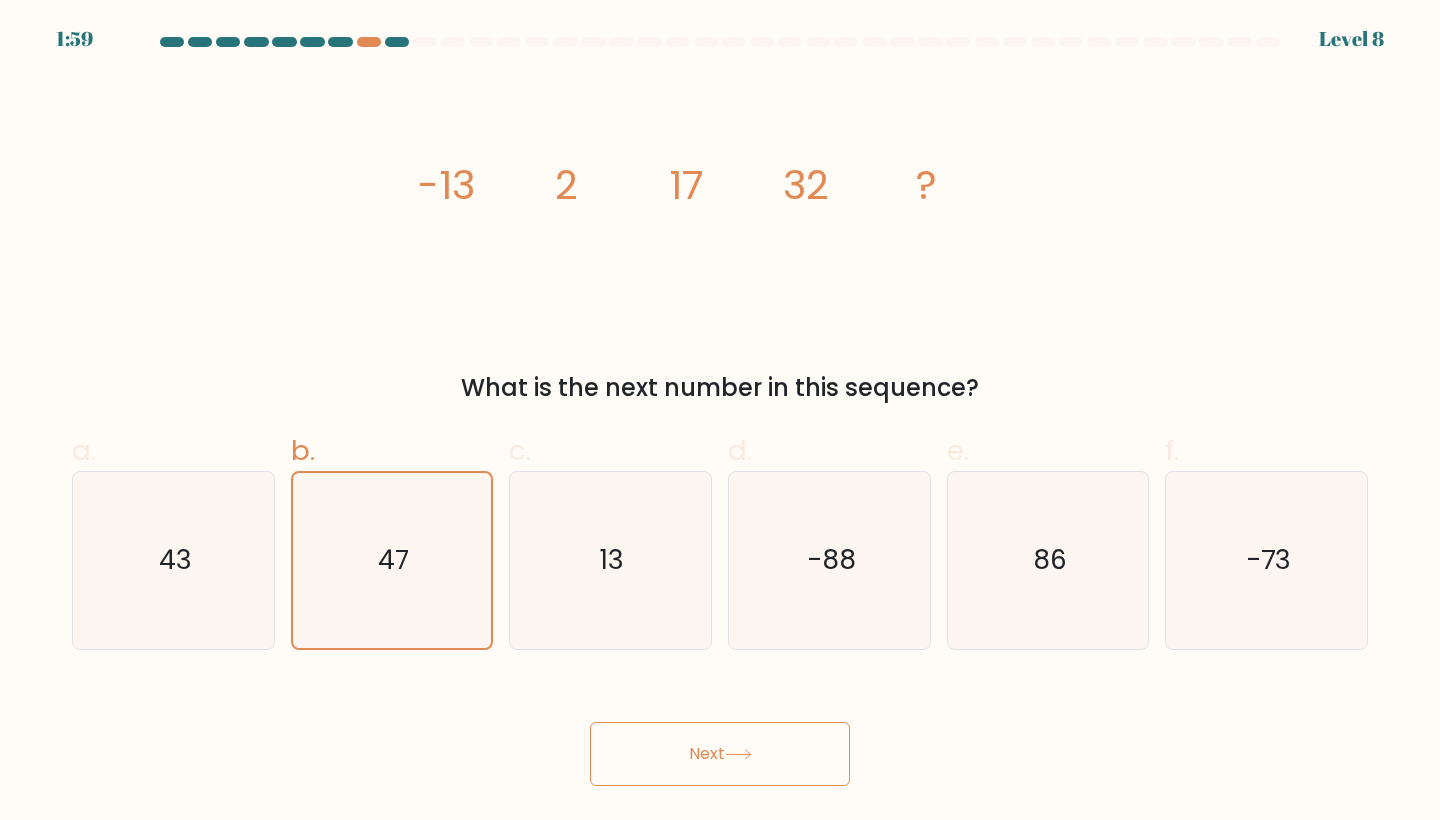 click 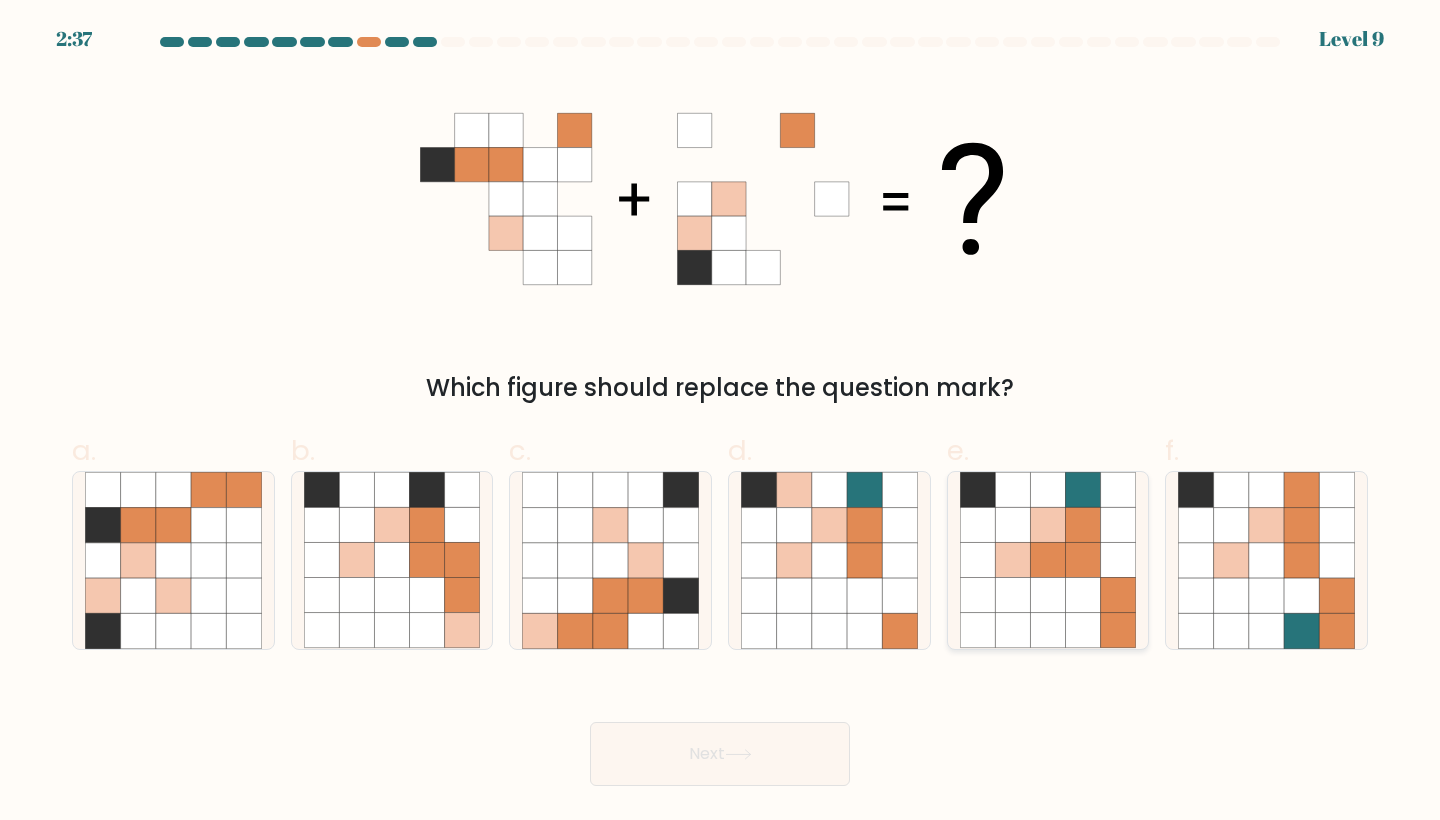click 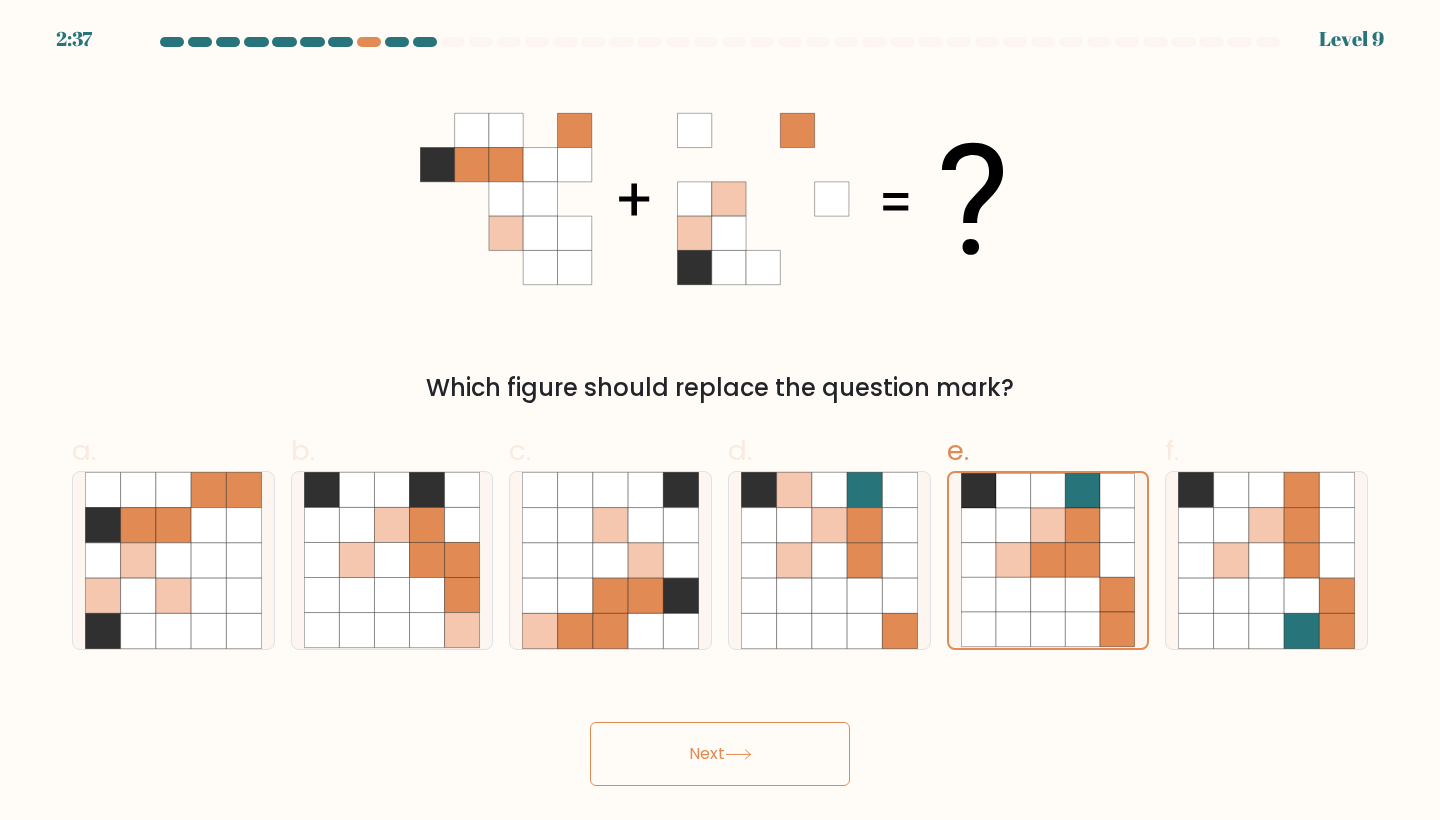 click on "Next" at bounding box center [720, 754] 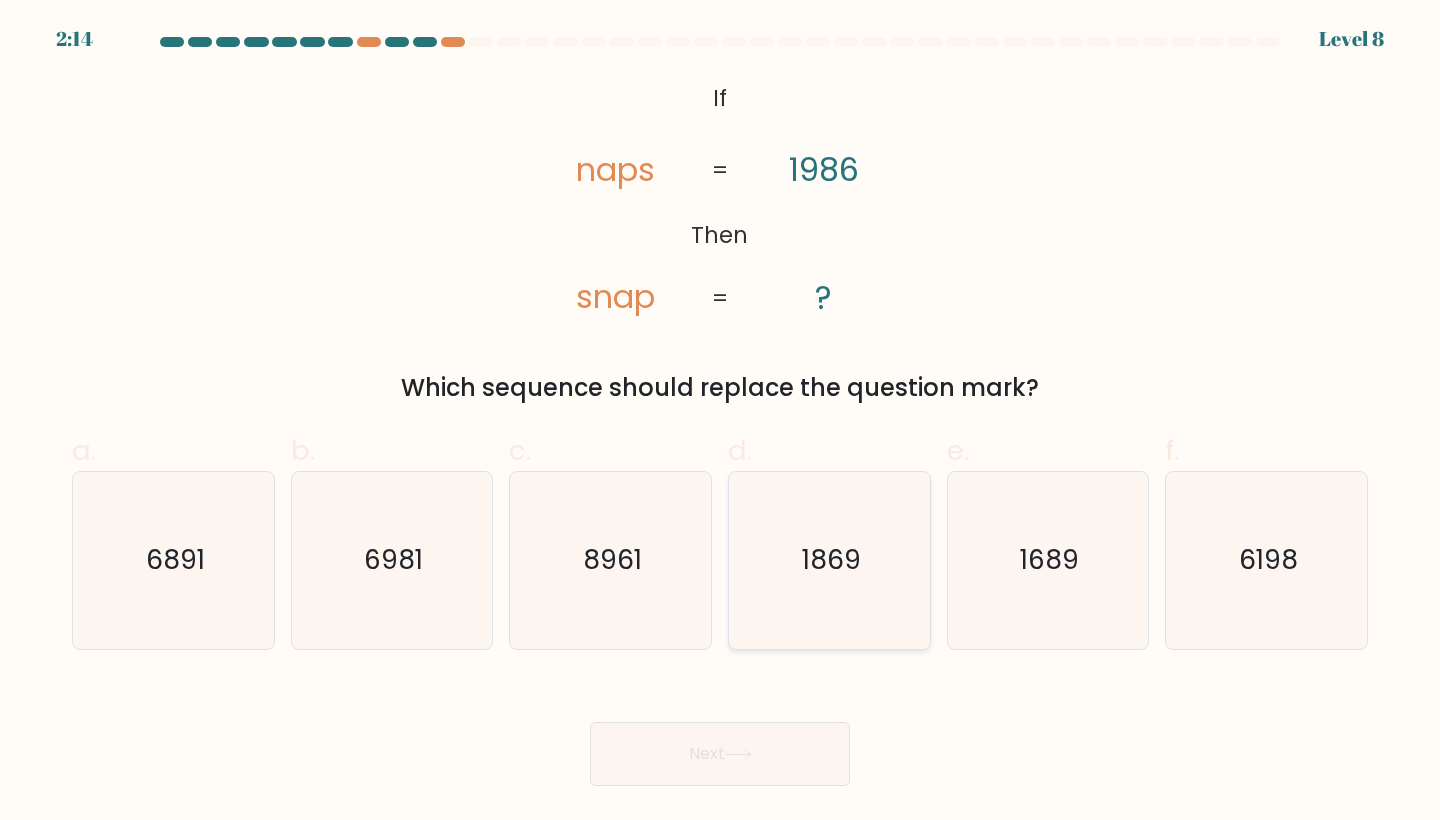 click on "1869" 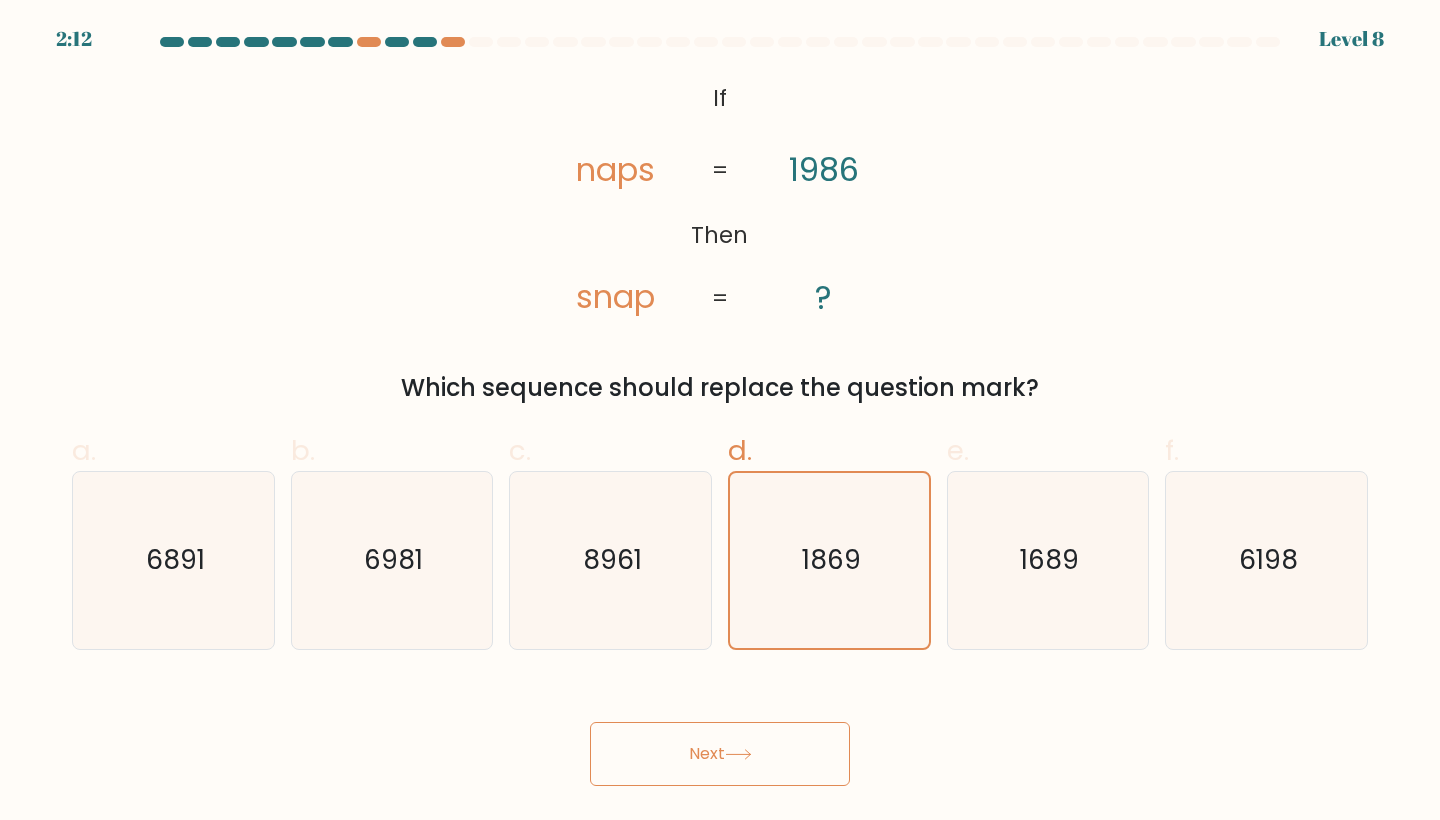 click on "Next" at bounding box center [720, 754] 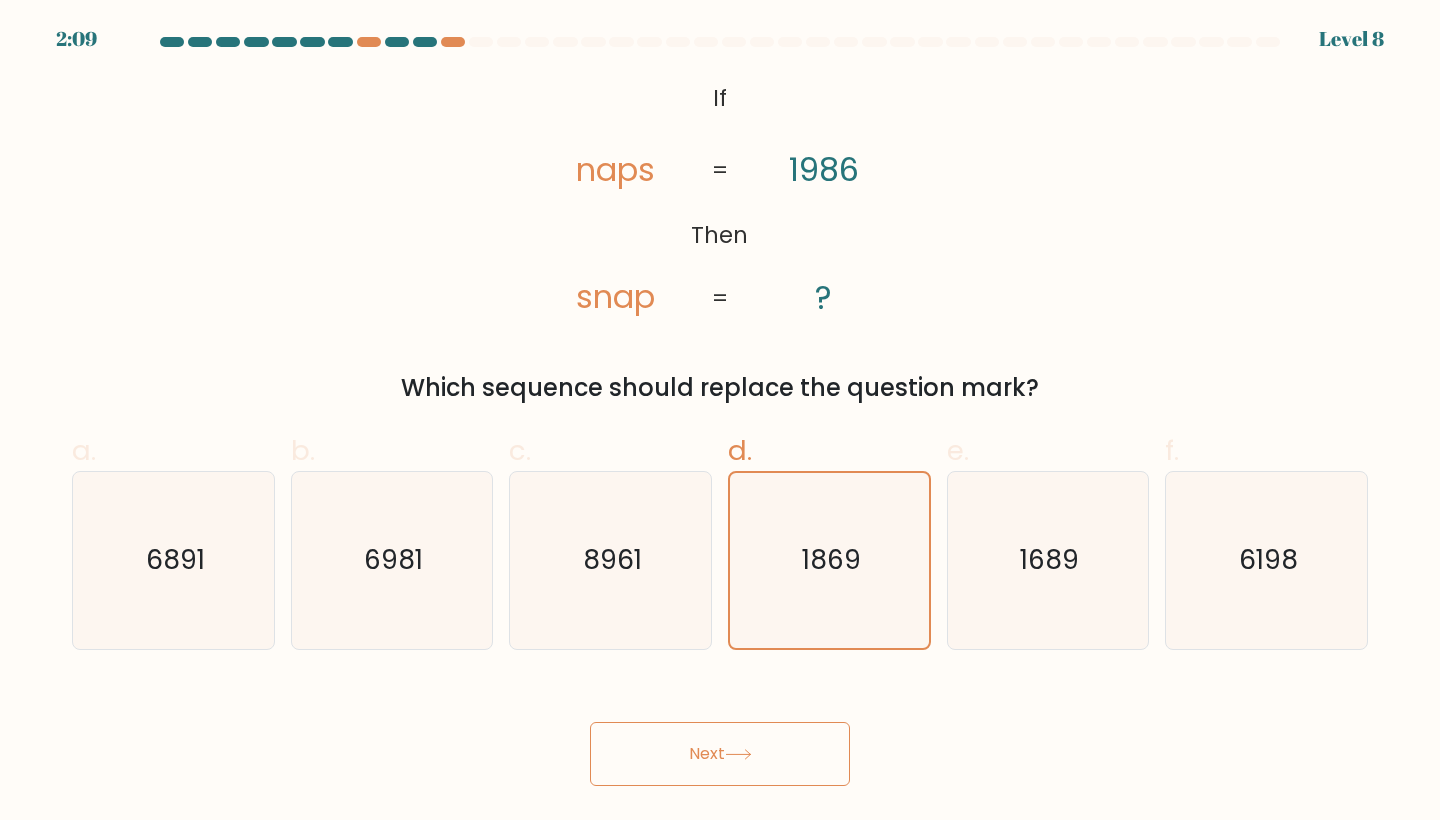 click 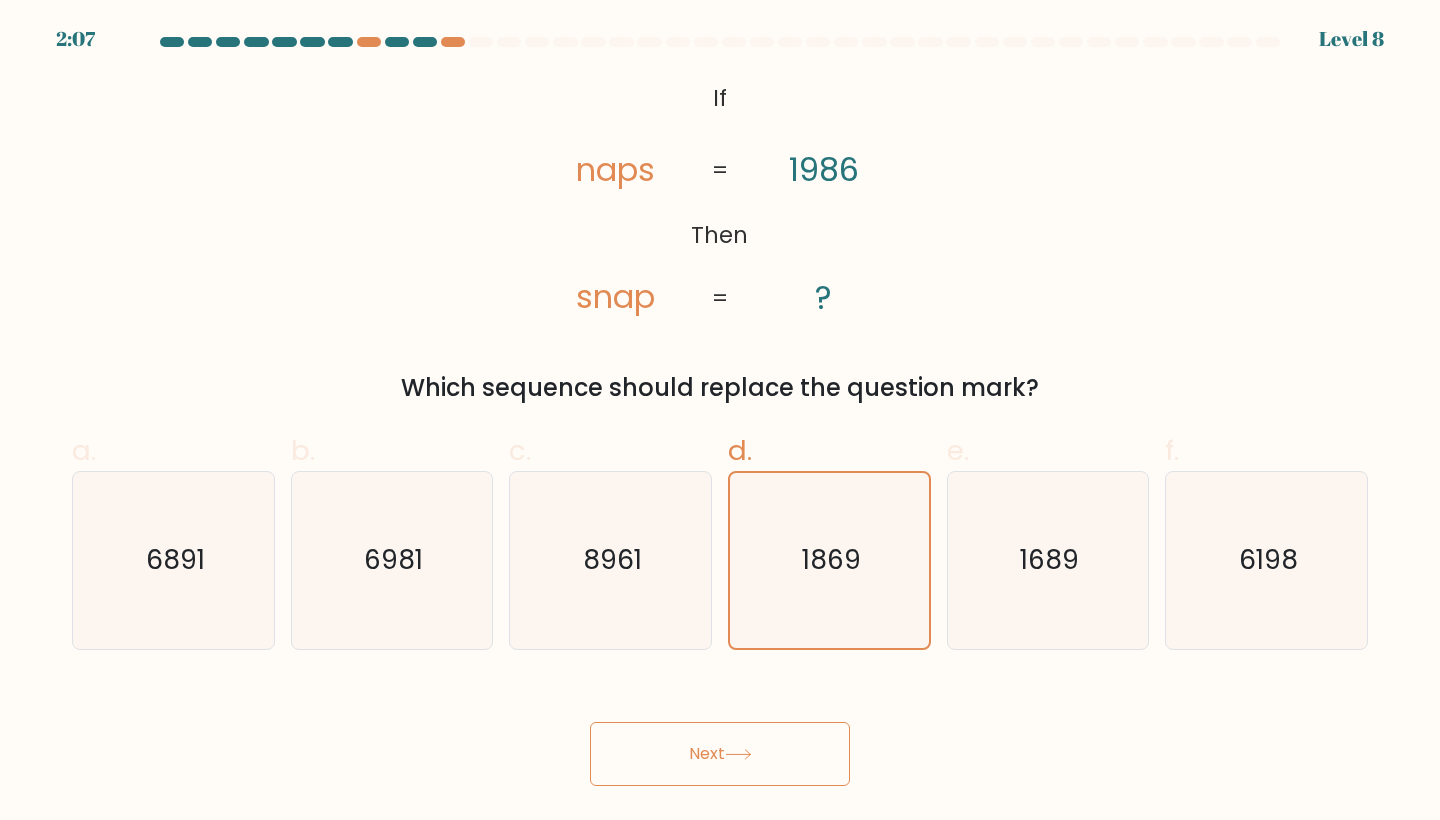 click on "Next" at bounding box center (720, 754) 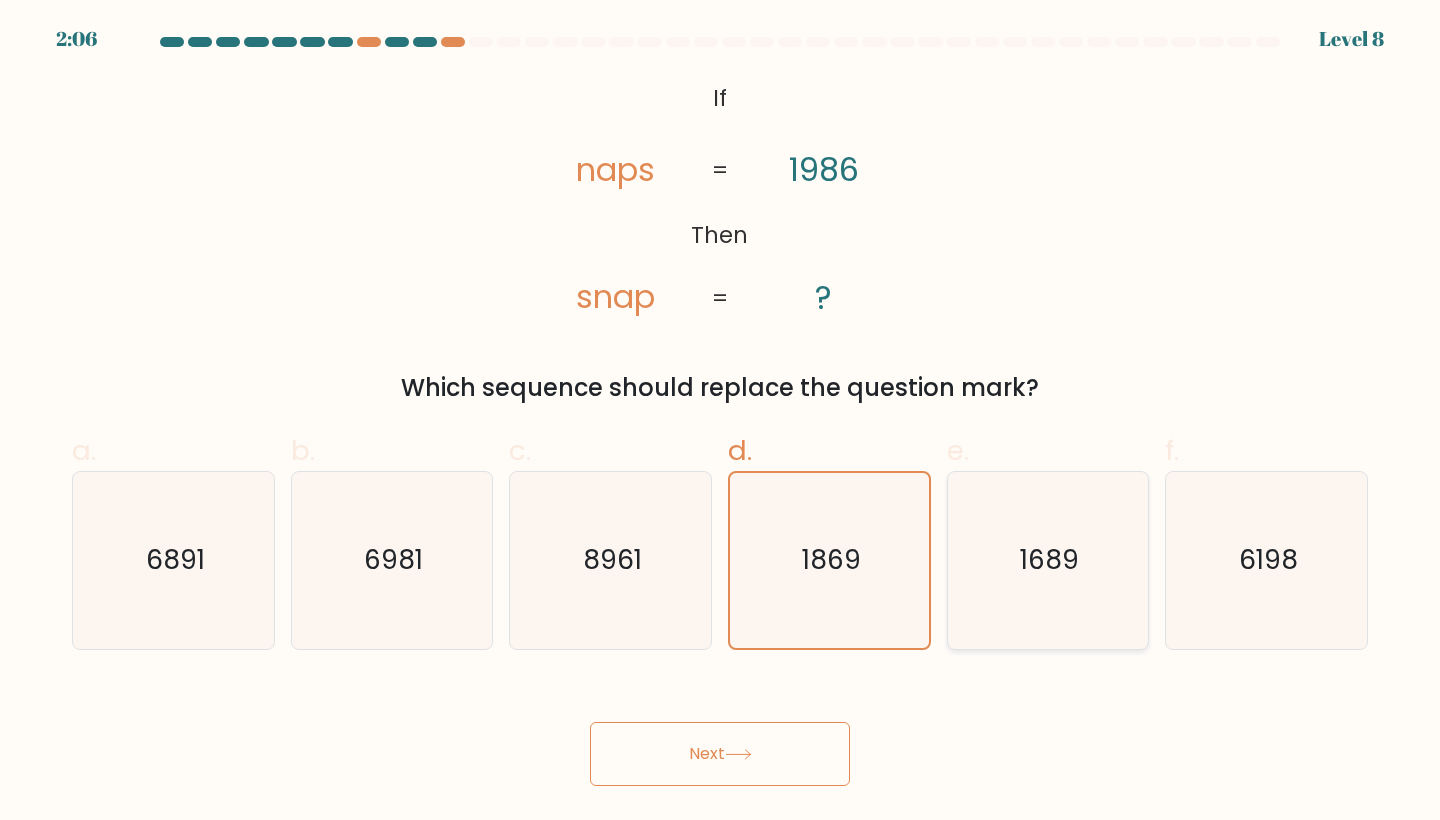 click on "1689" 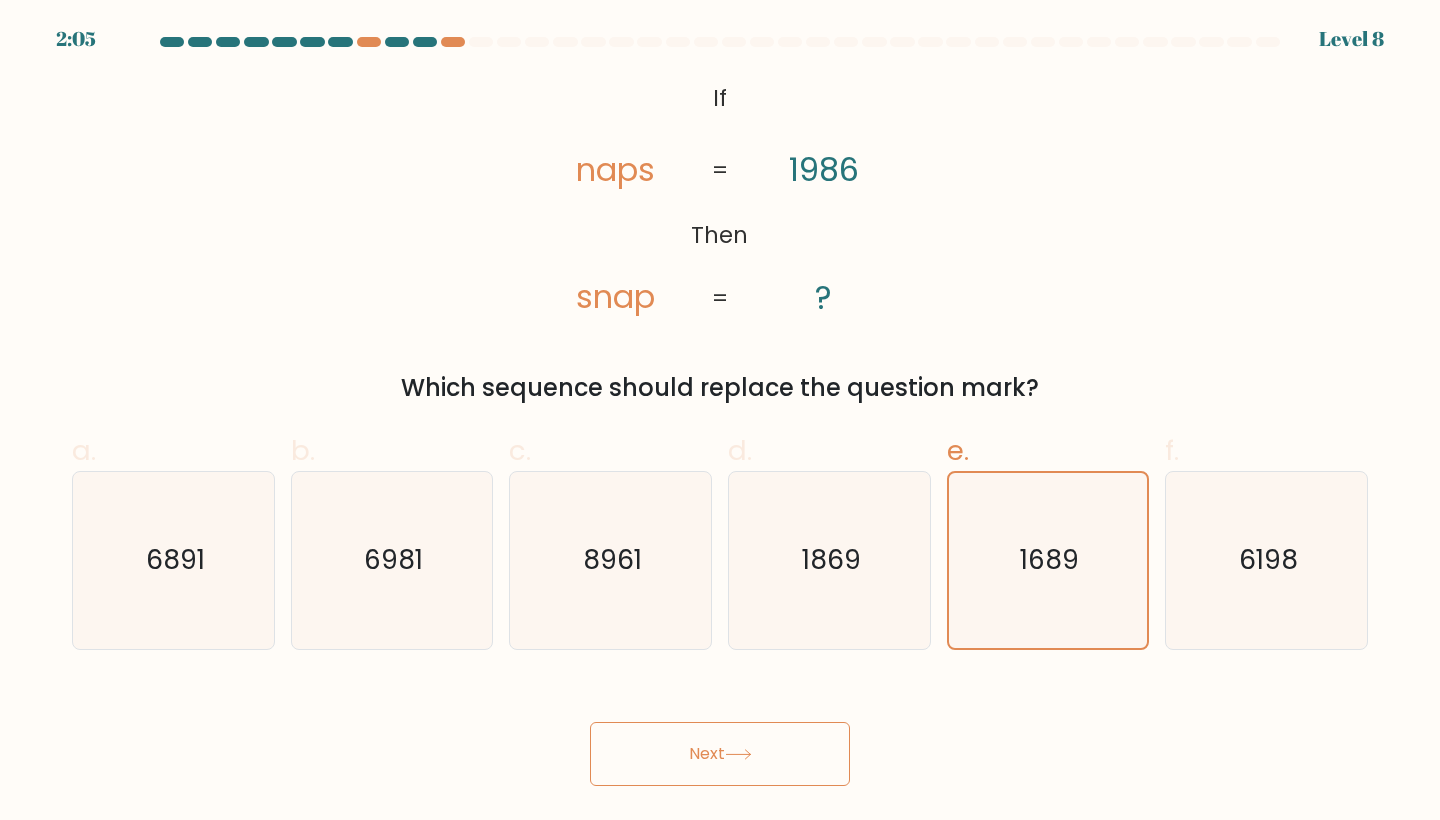 click on "Next" at bounding box center (720, 754) 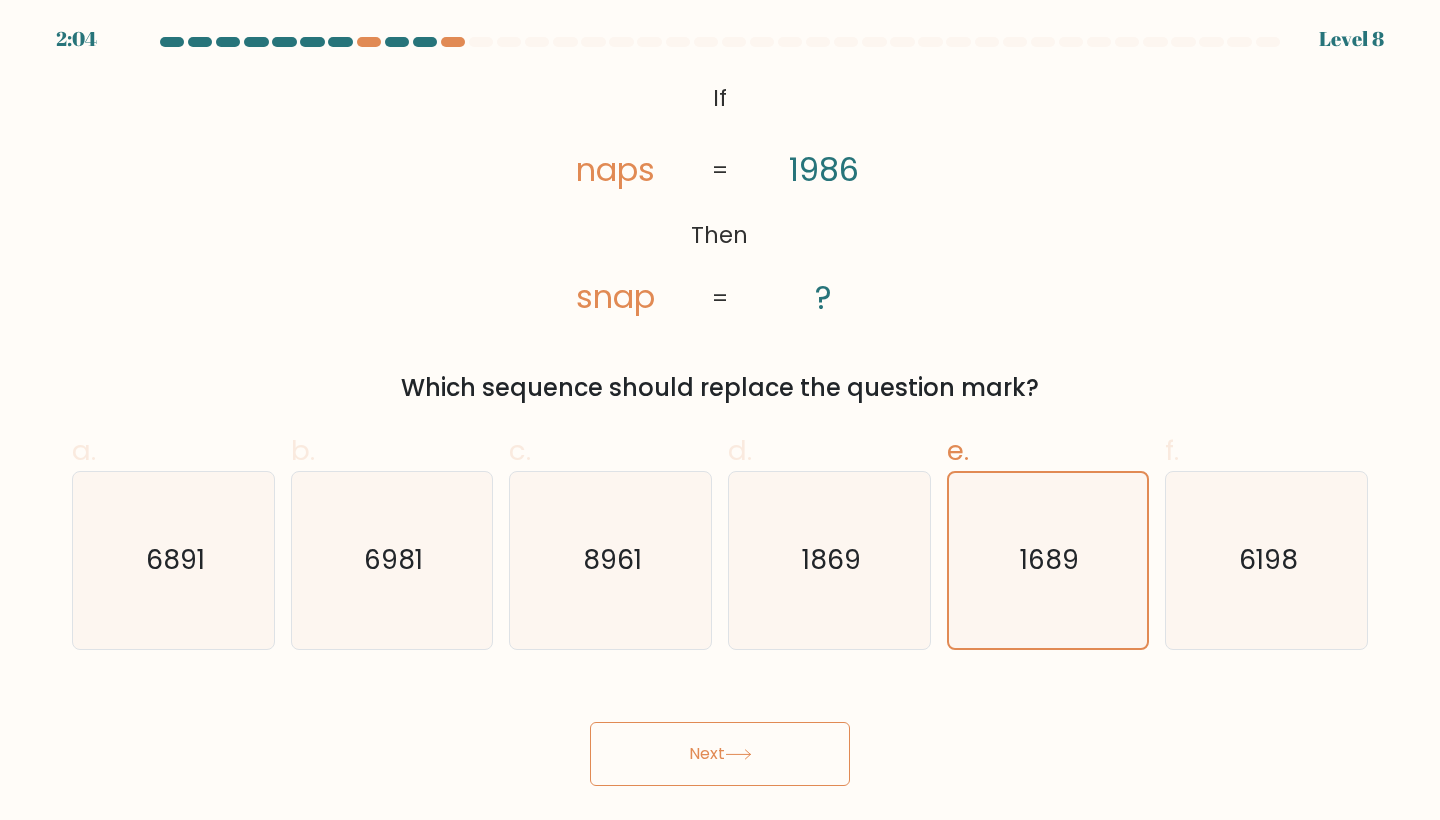 click 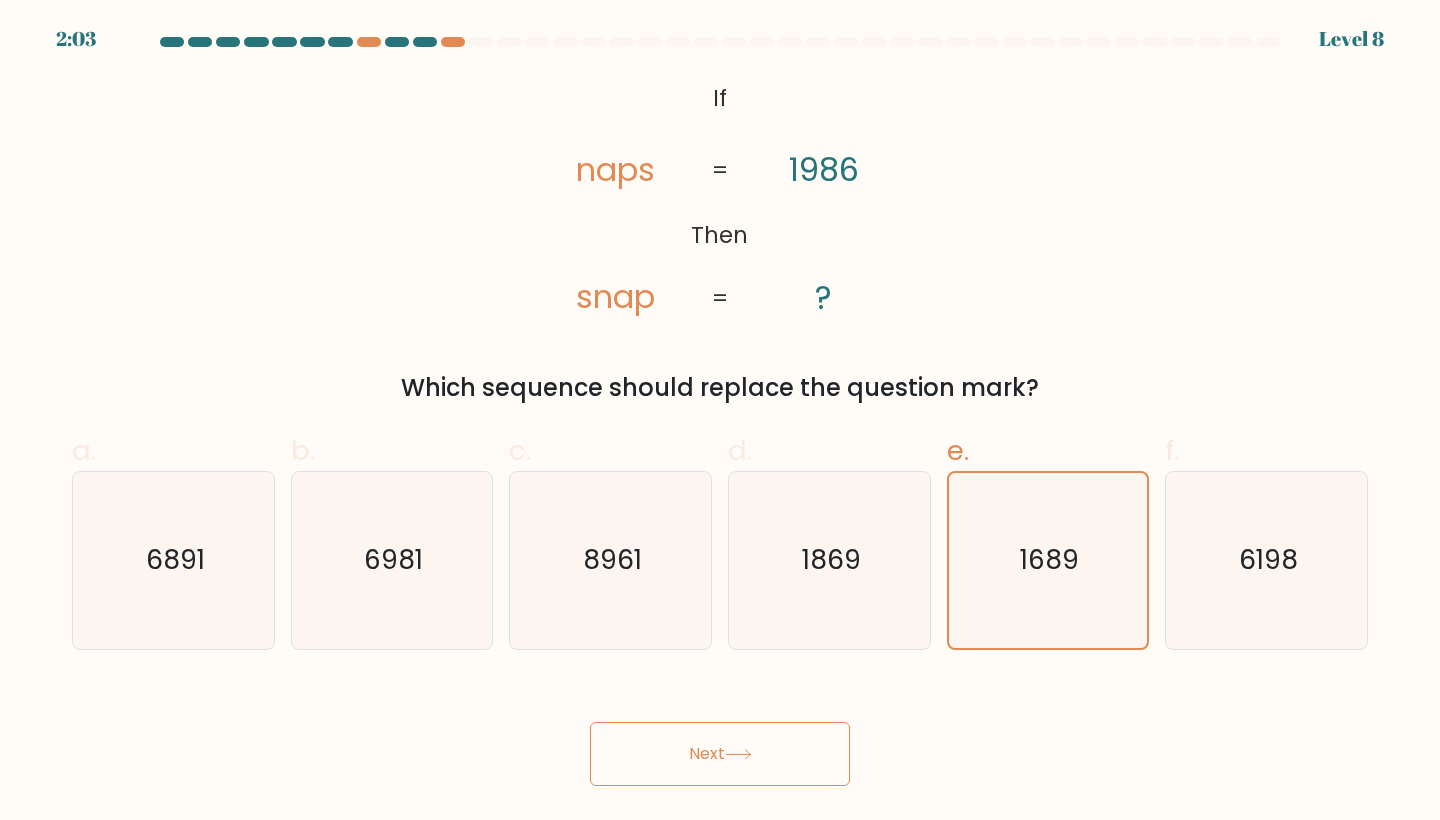 click 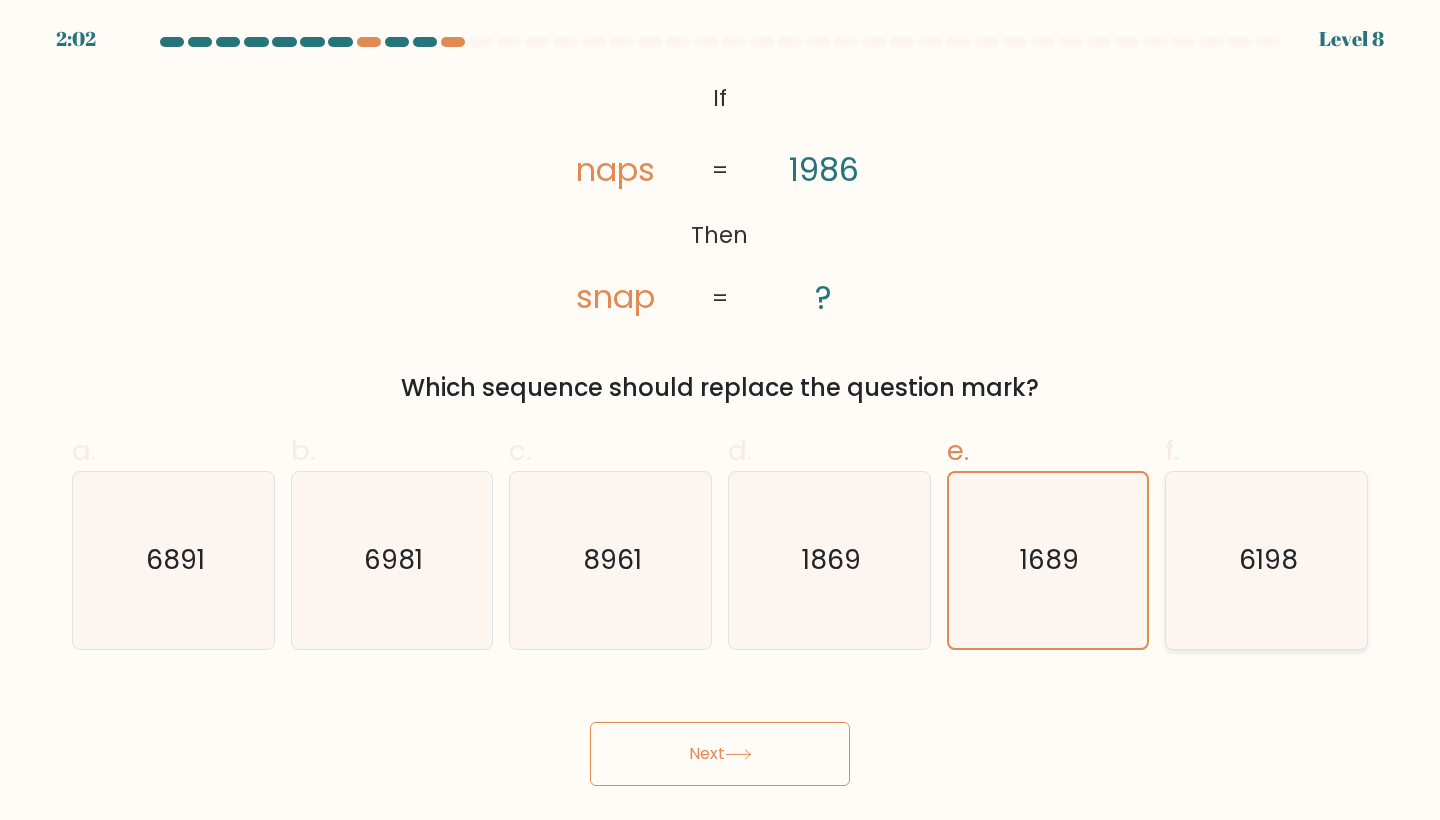 click on "6198" 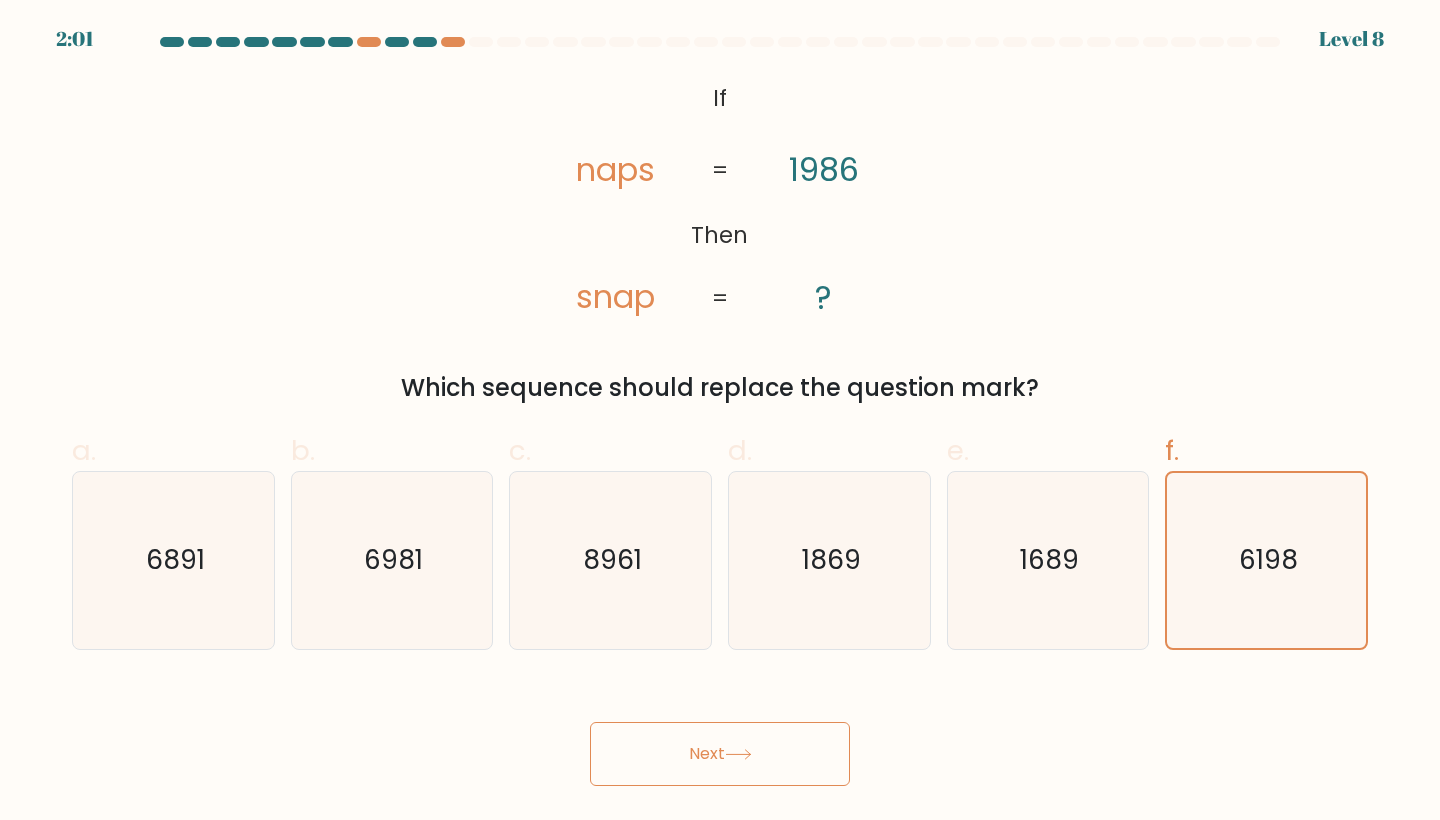 click on "Next" at bounding box center [720, 754] 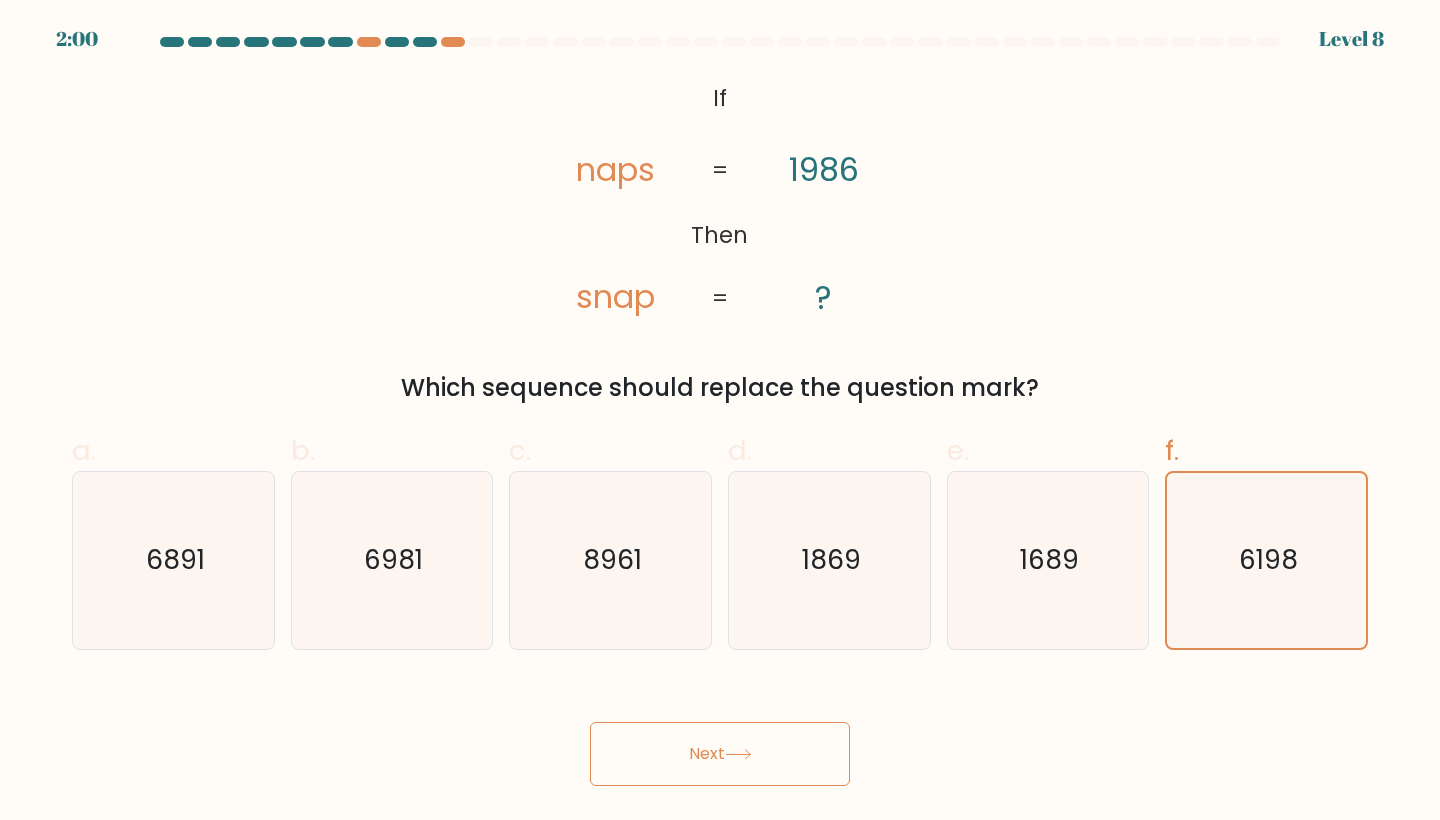 click on "Next" at bounding box center [720, 754] 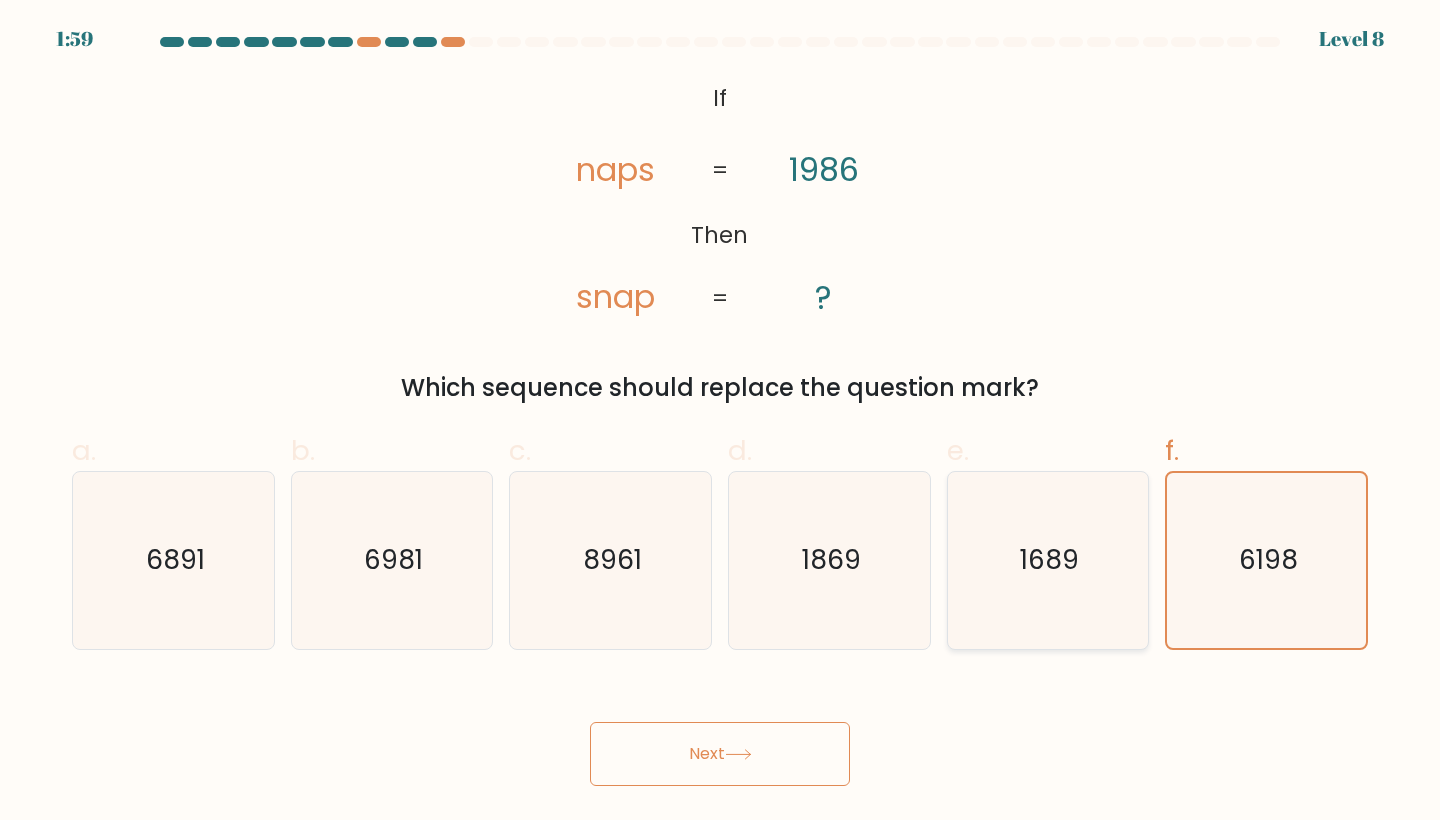 click on "1689" 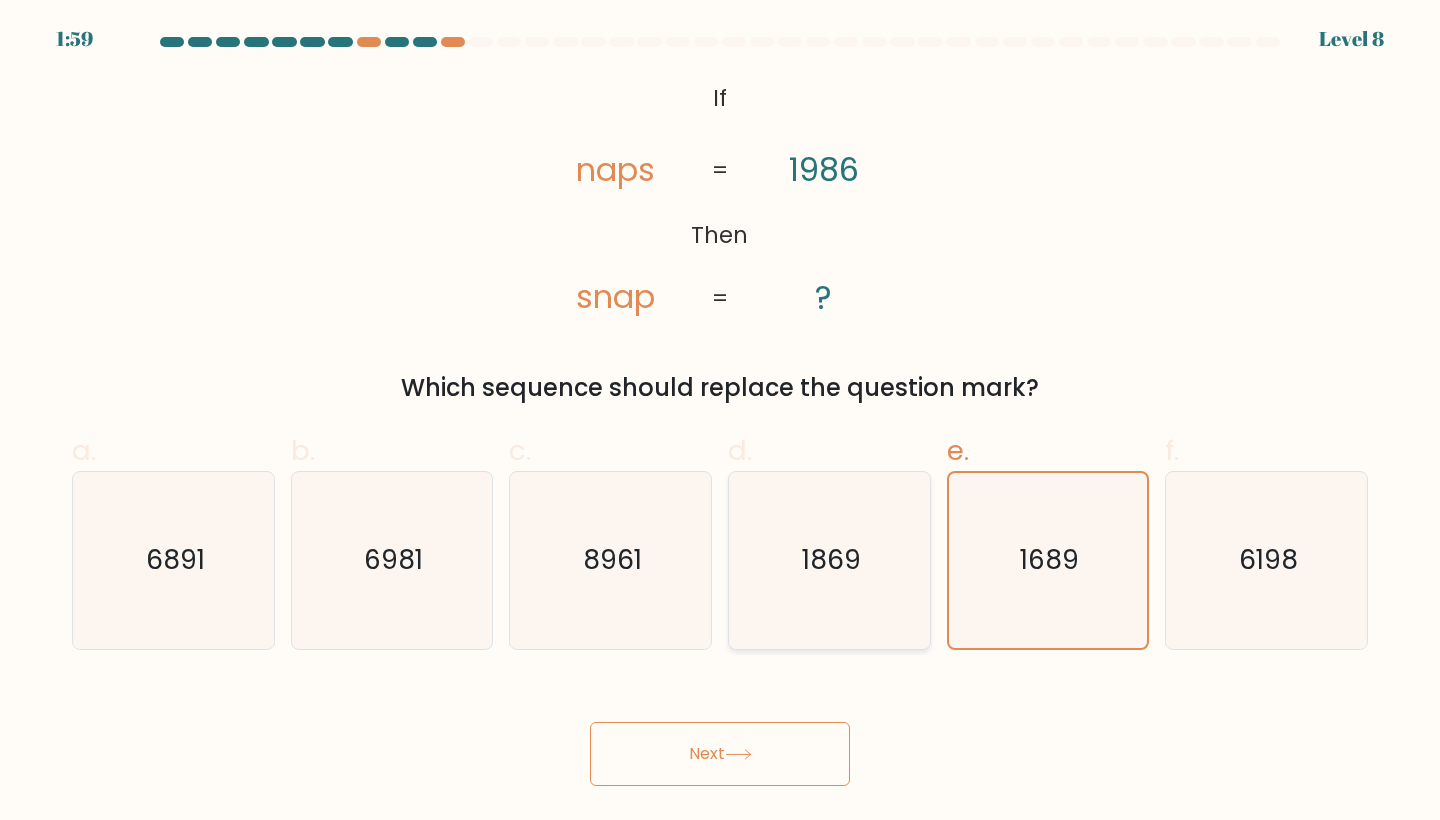 click on "1869" 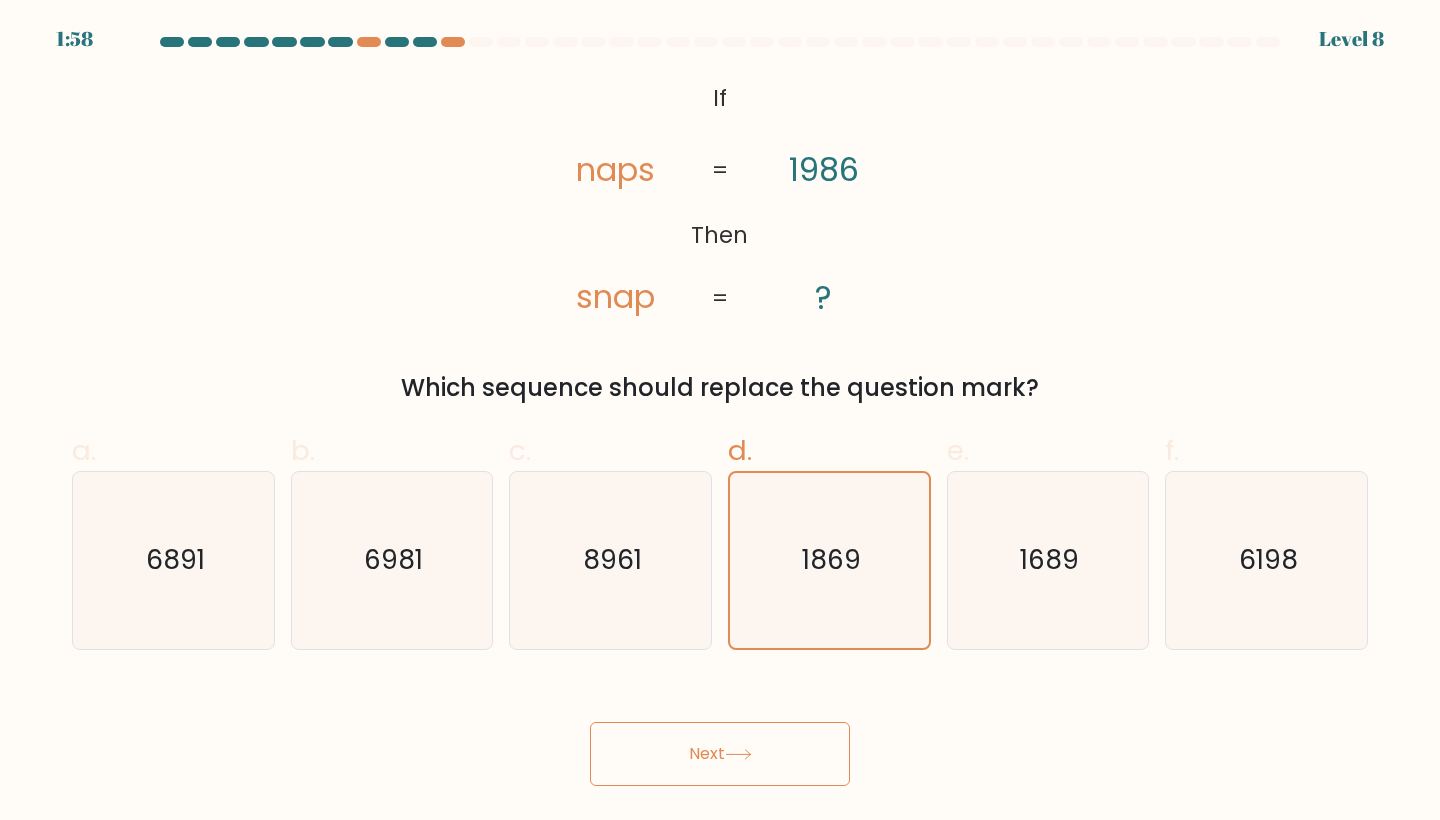 click on "Next" at bounding box center [720, 754] 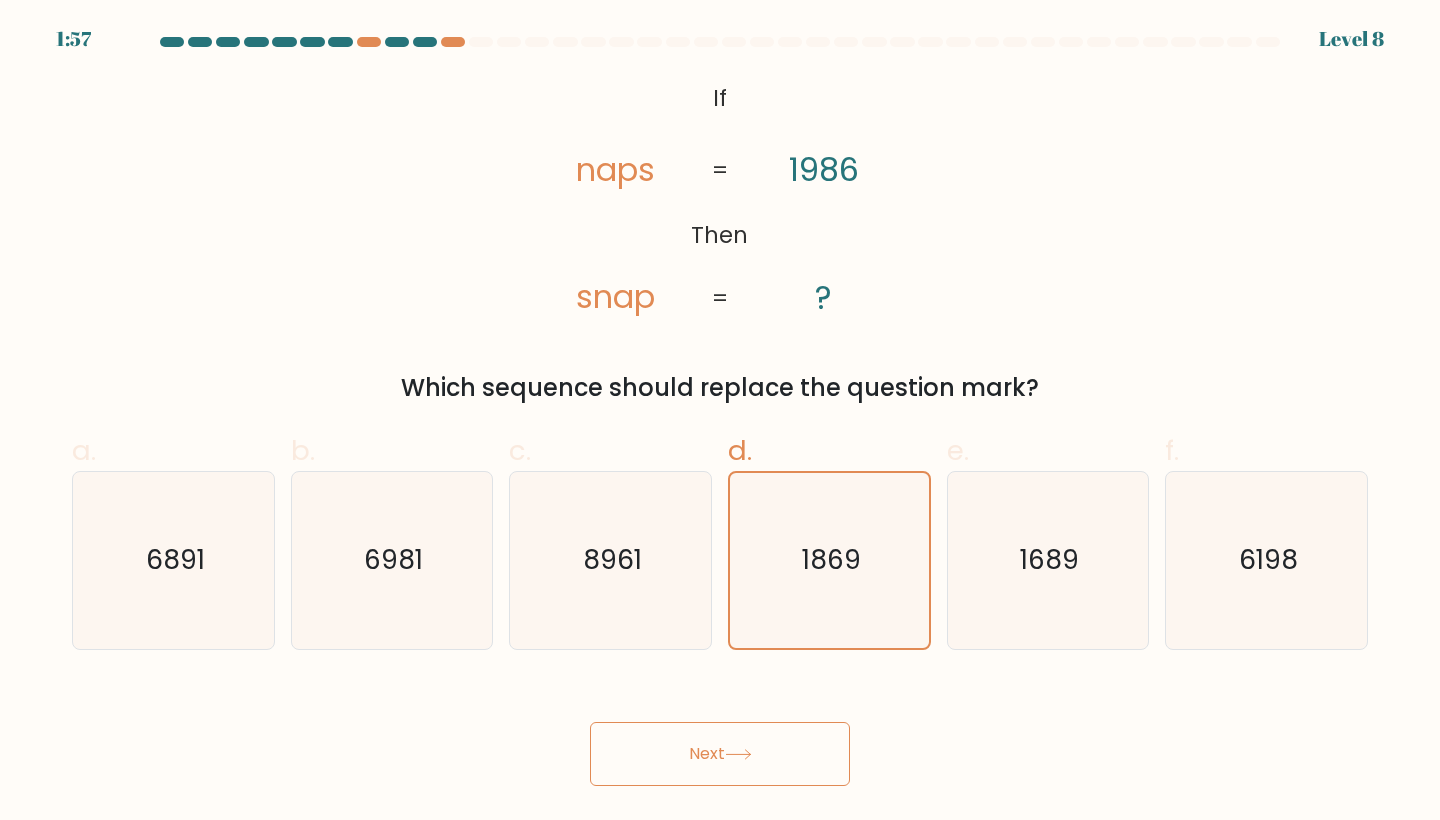 click on "Next" at bounding box center [720, 754] 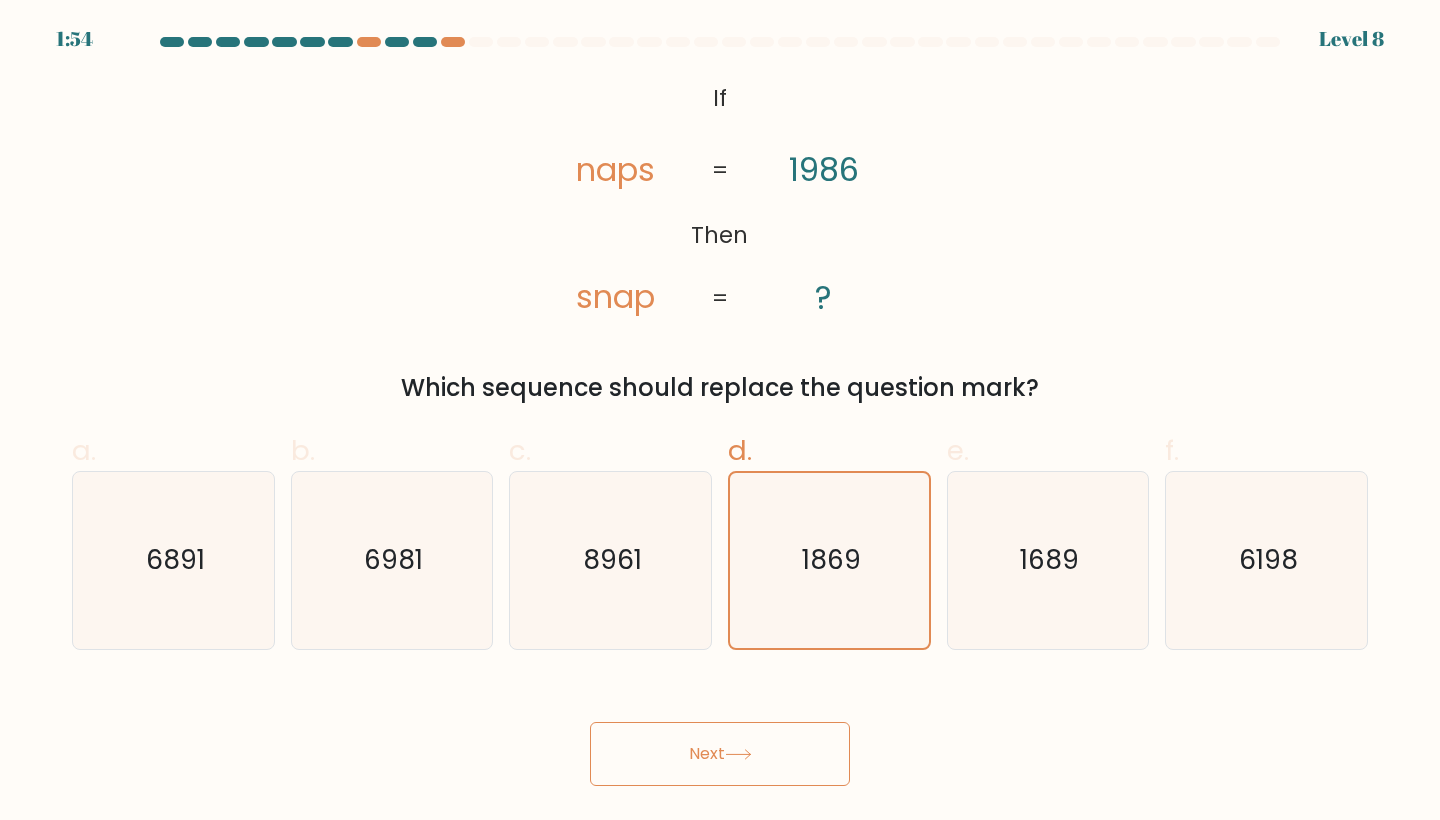 click on "Next" at bounding box center [720, 754] 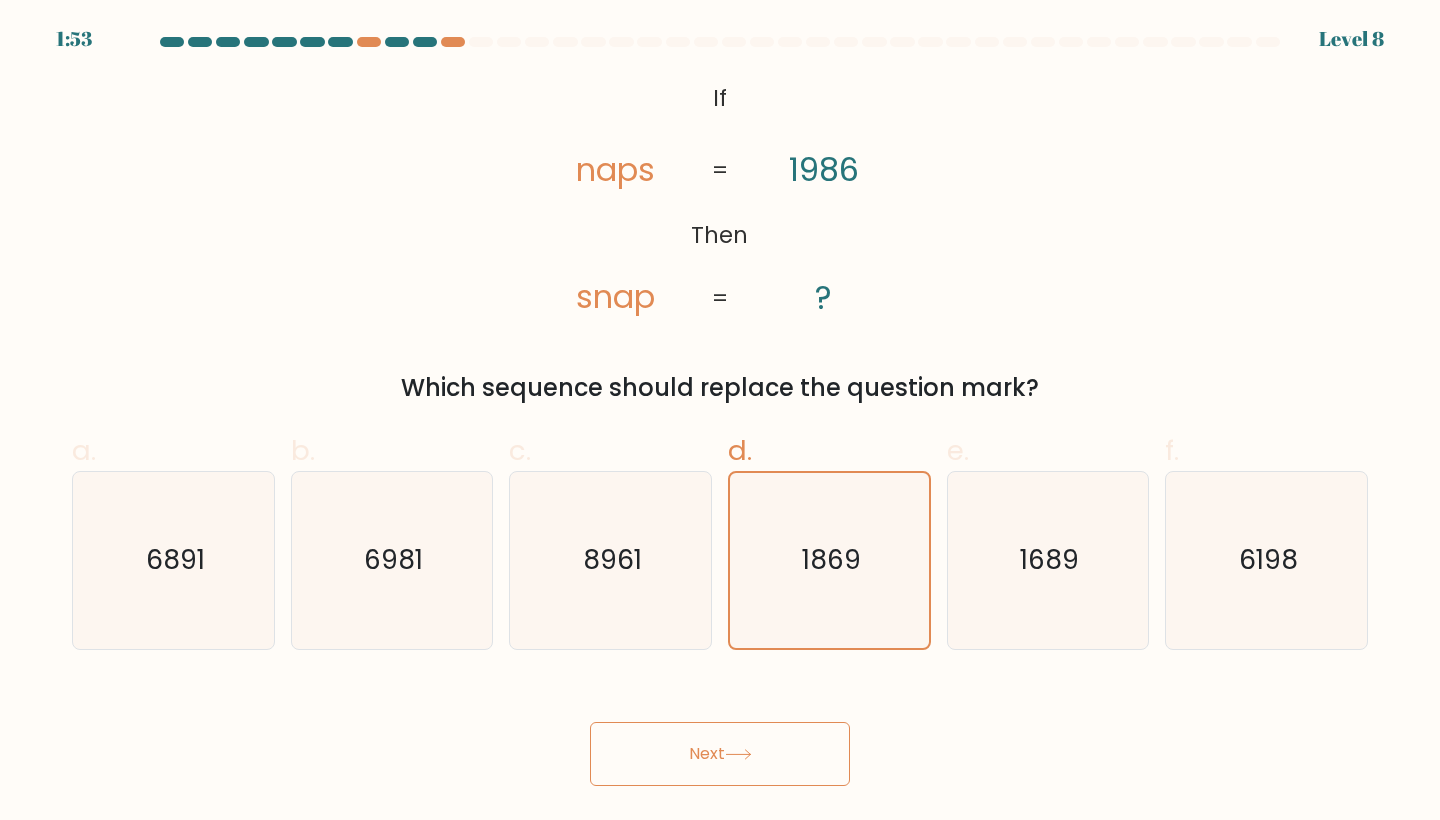 click on "Next" at bounding box center (720, 754) 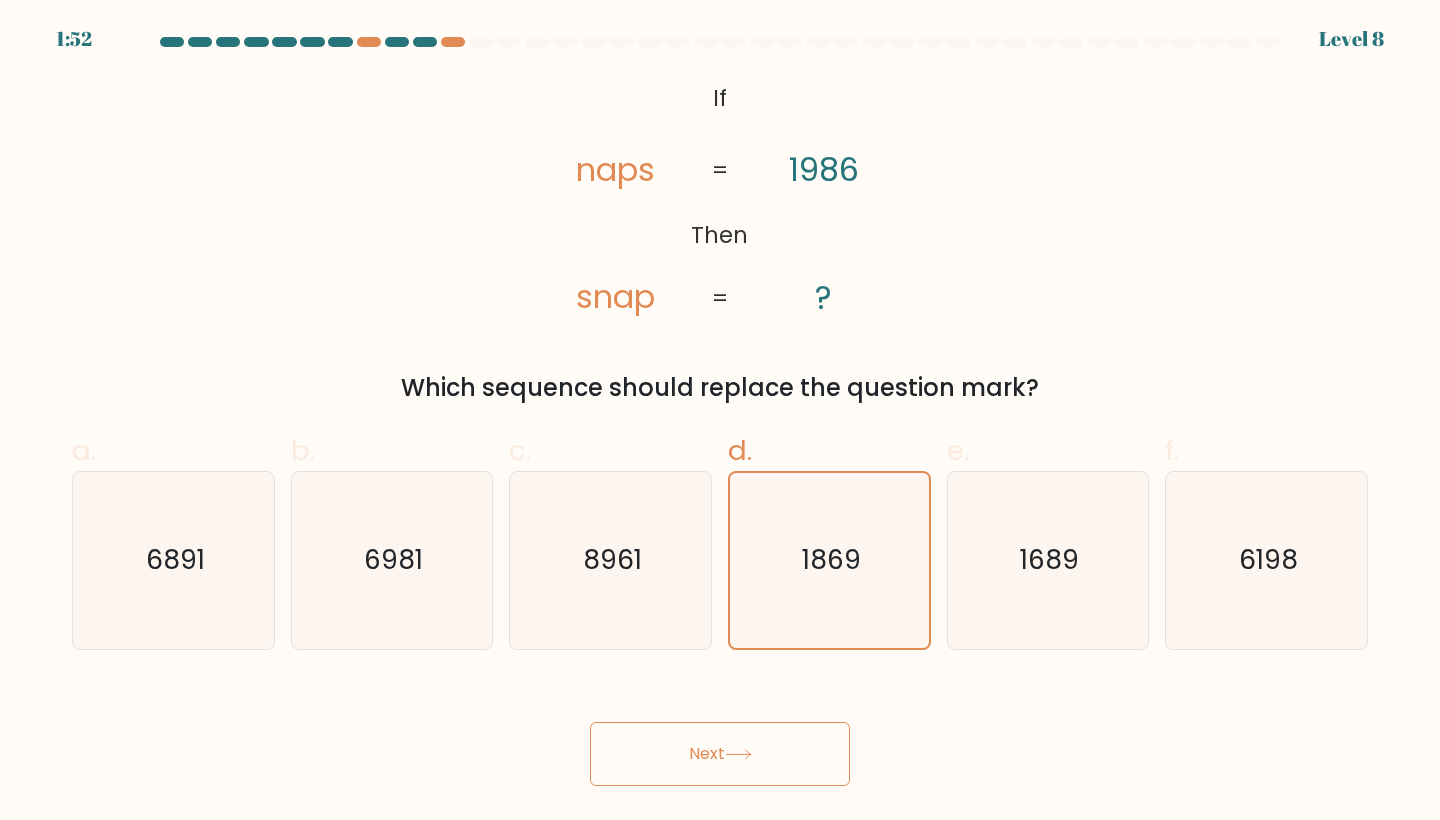 click on "Next" at bounding box center (720, 754) 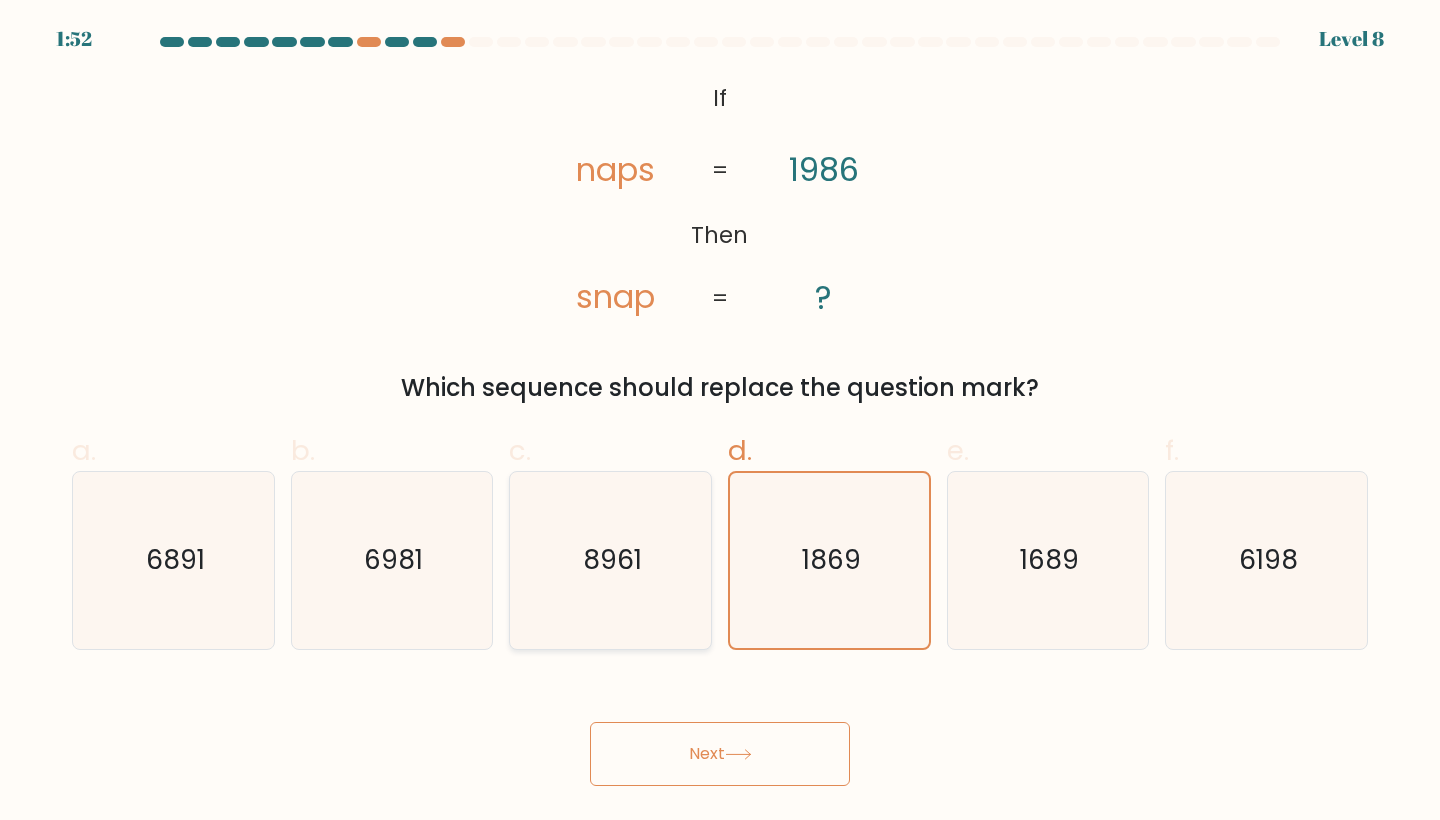 click on "8961" 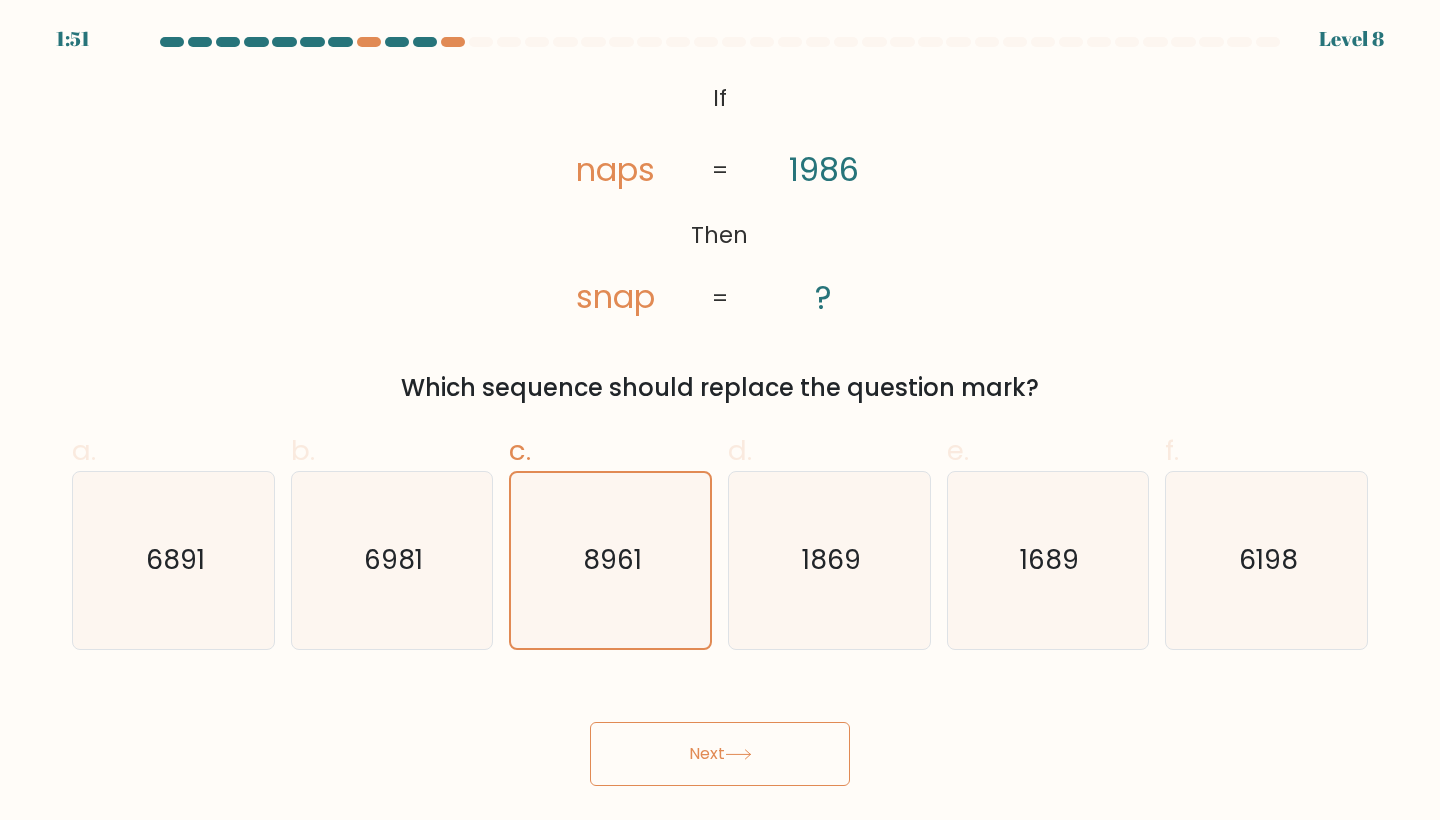 click on "If ?" at bounding box center [720, 411] 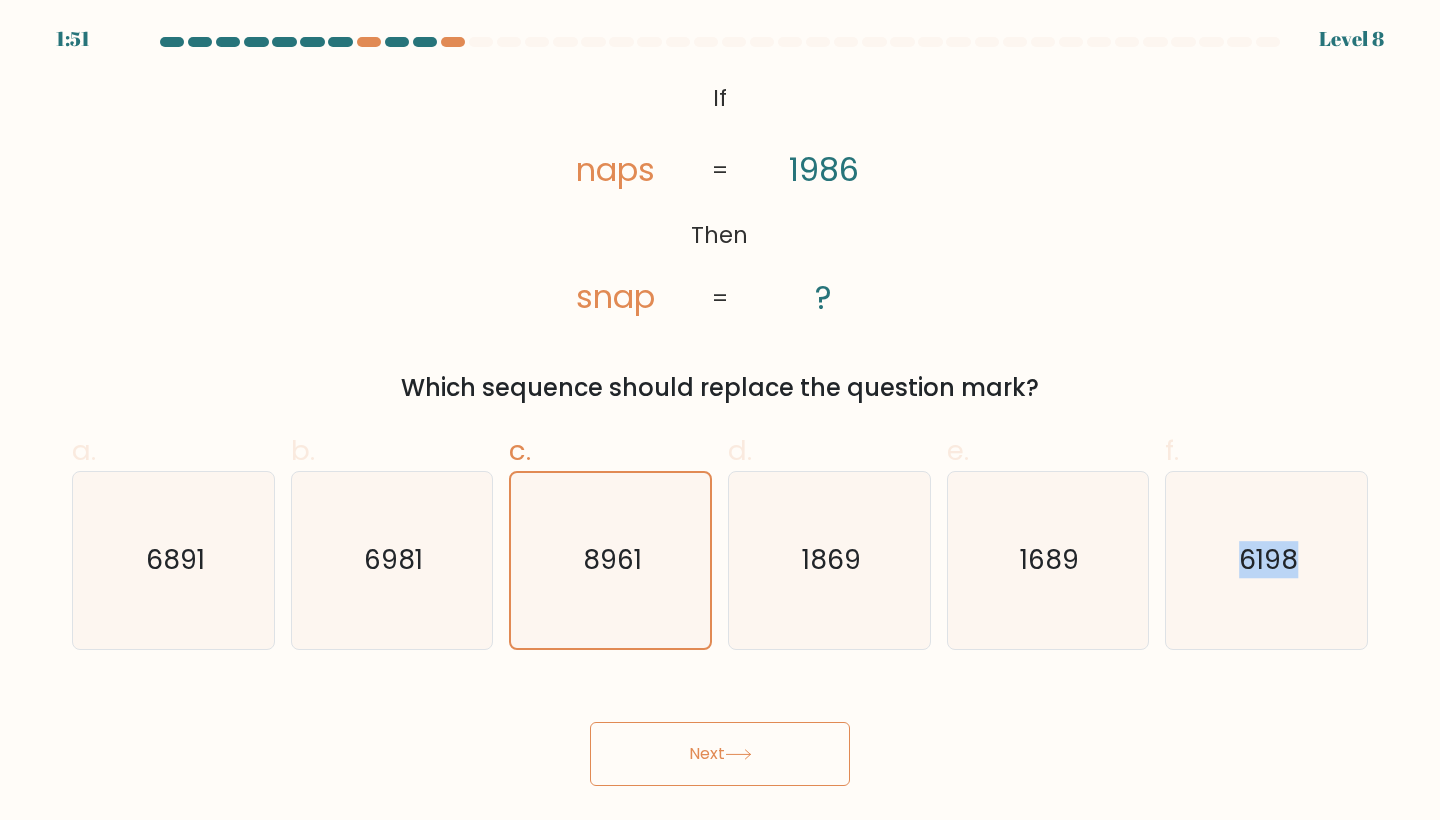 click on "Next" at bounding box center (720, 730) 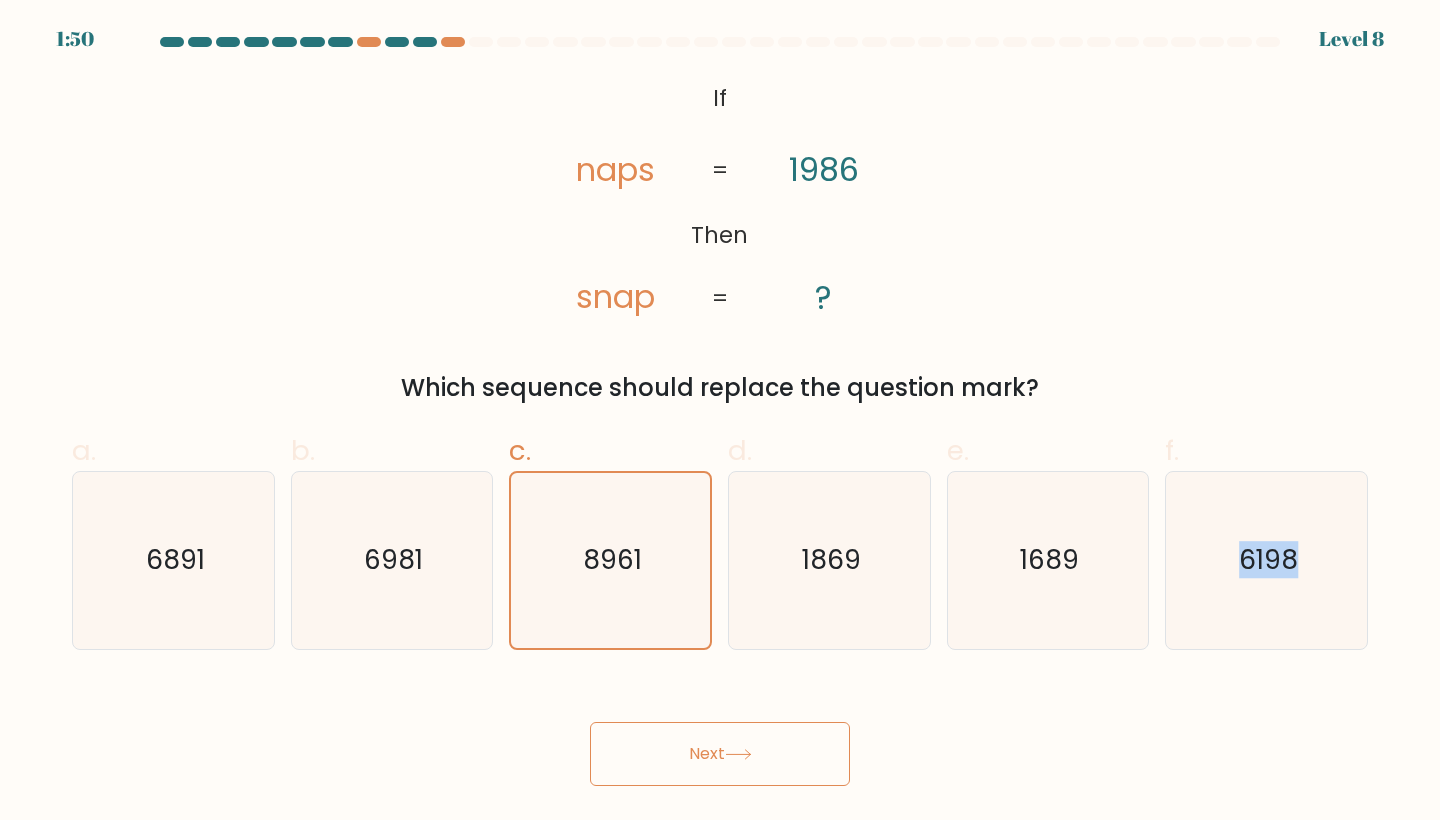 click on "Next" at bounding box center (720, 730) 